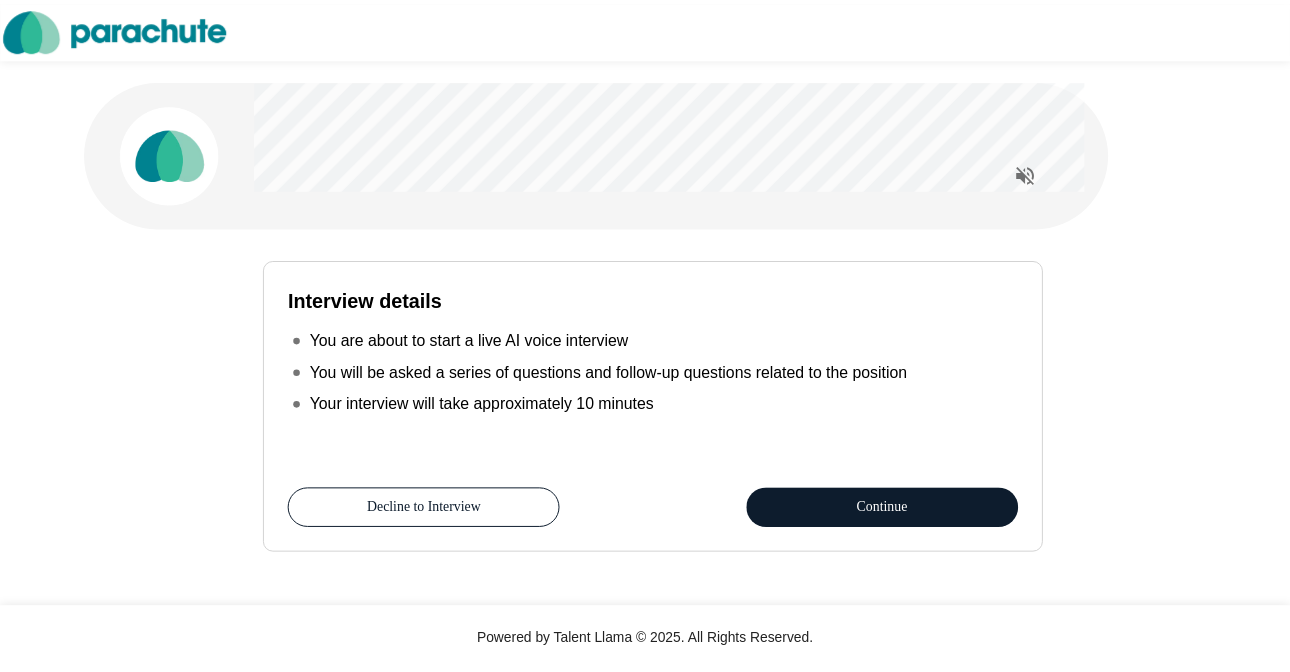 scroll, scrollTop: 0, scrollLeft: 0, axis: both 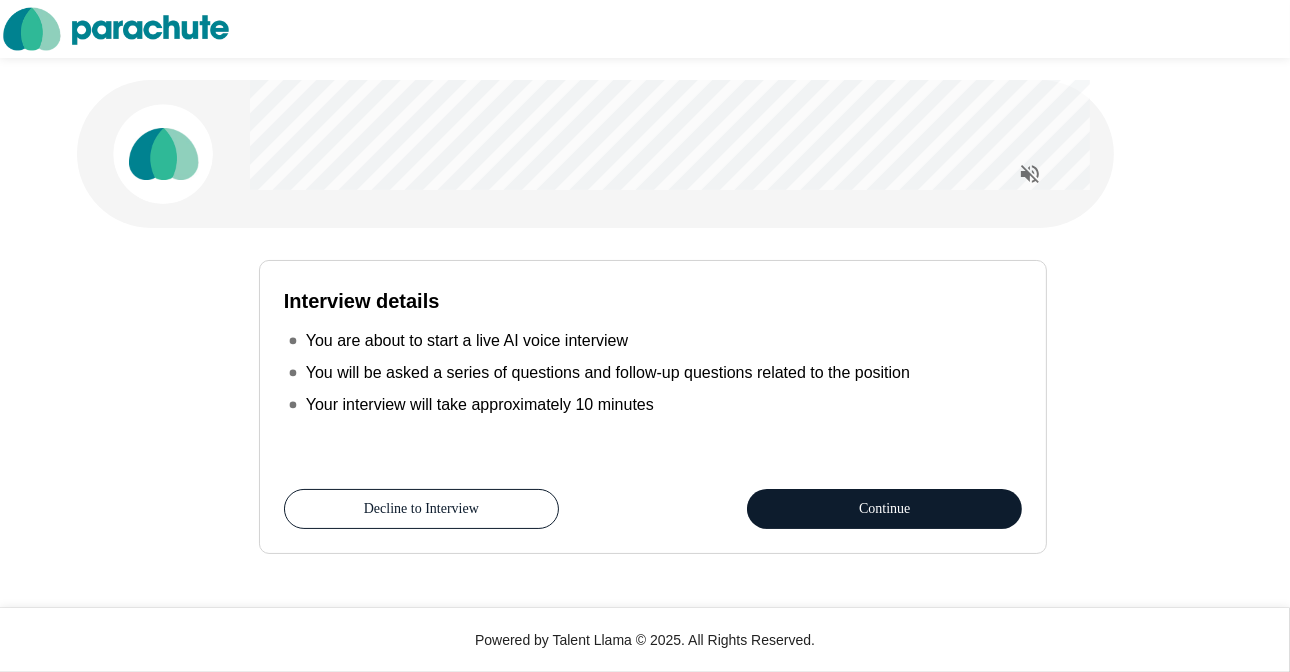 click on "Continue" at bounding box center [884, 509] 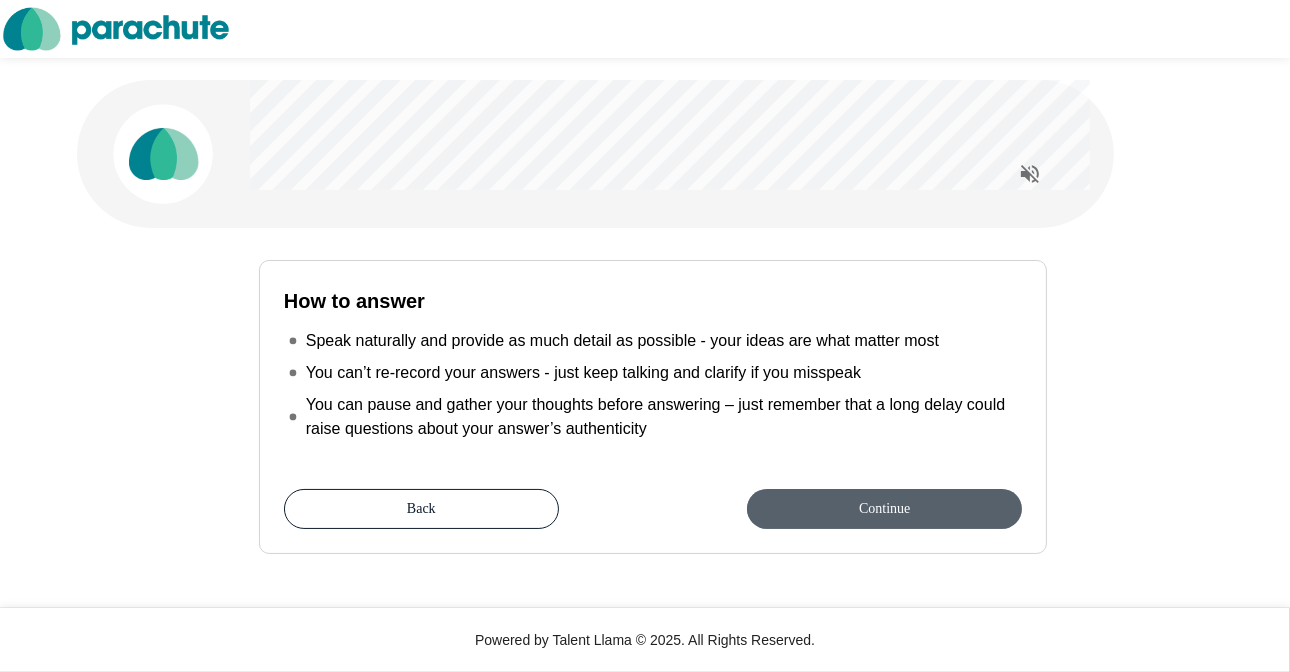 click on "Continue" at bounding box center (884, 509) 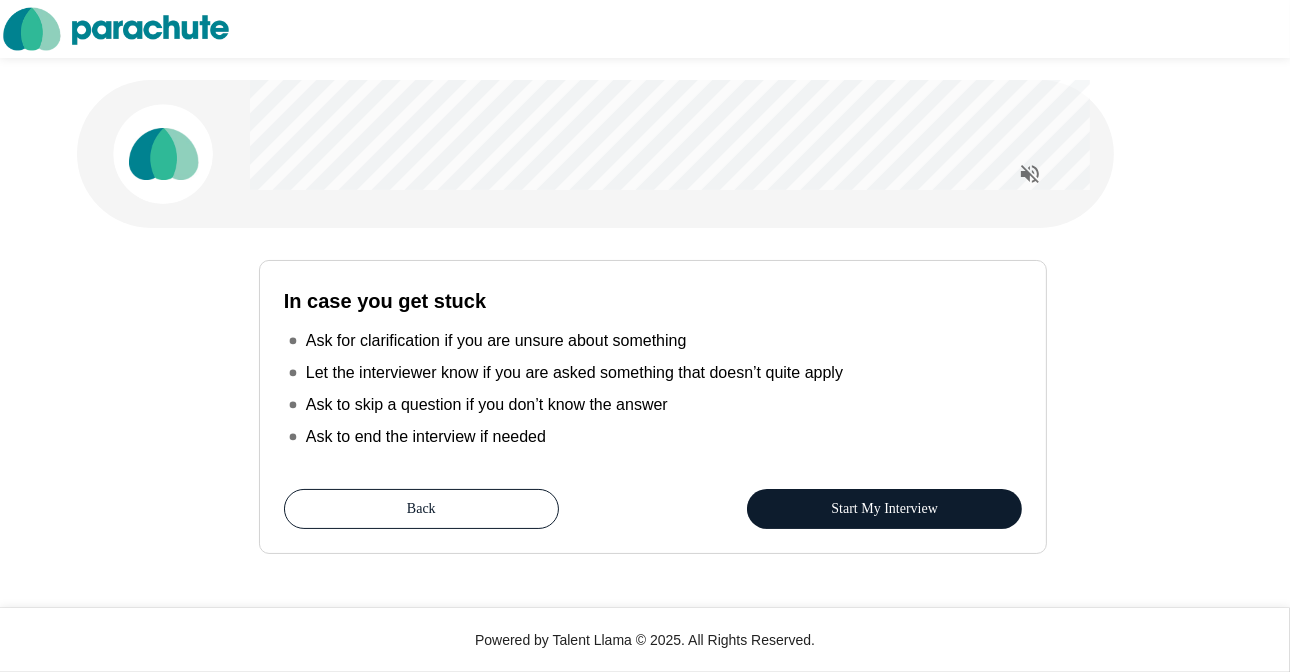 click on "Start My Interview" at bounding box center (884, 509) 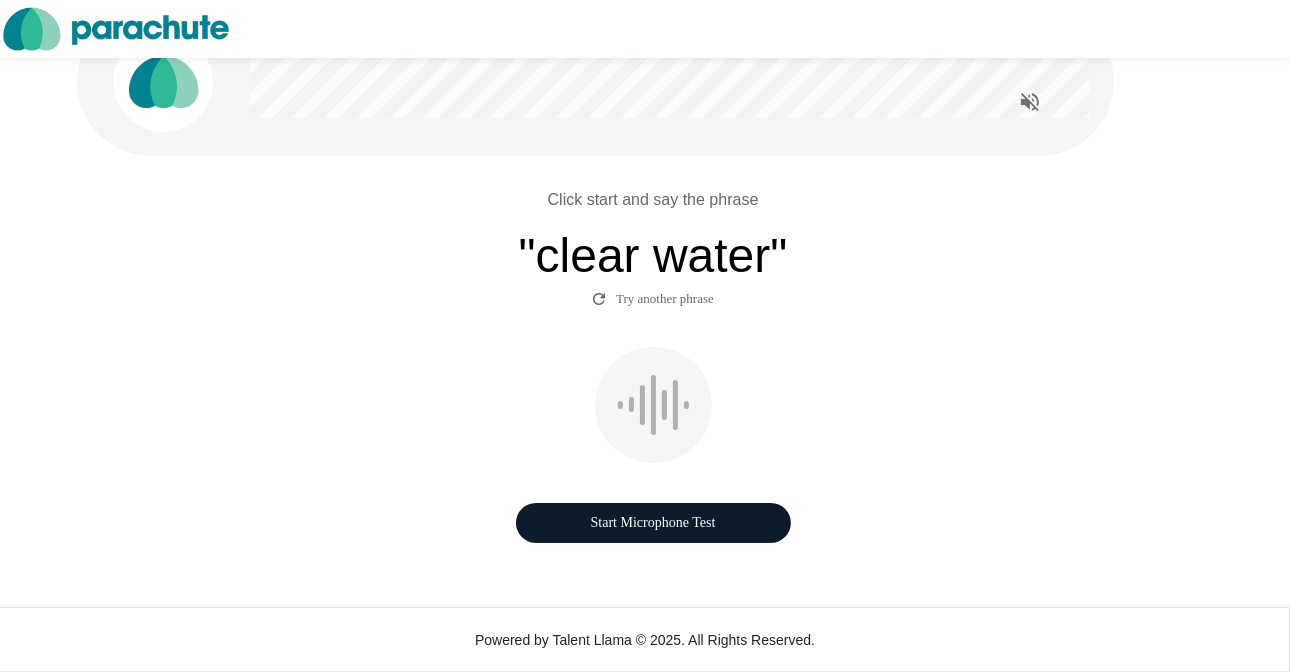 scroll, scrollTop: 100, scrollLeft: 0, axis: vertical 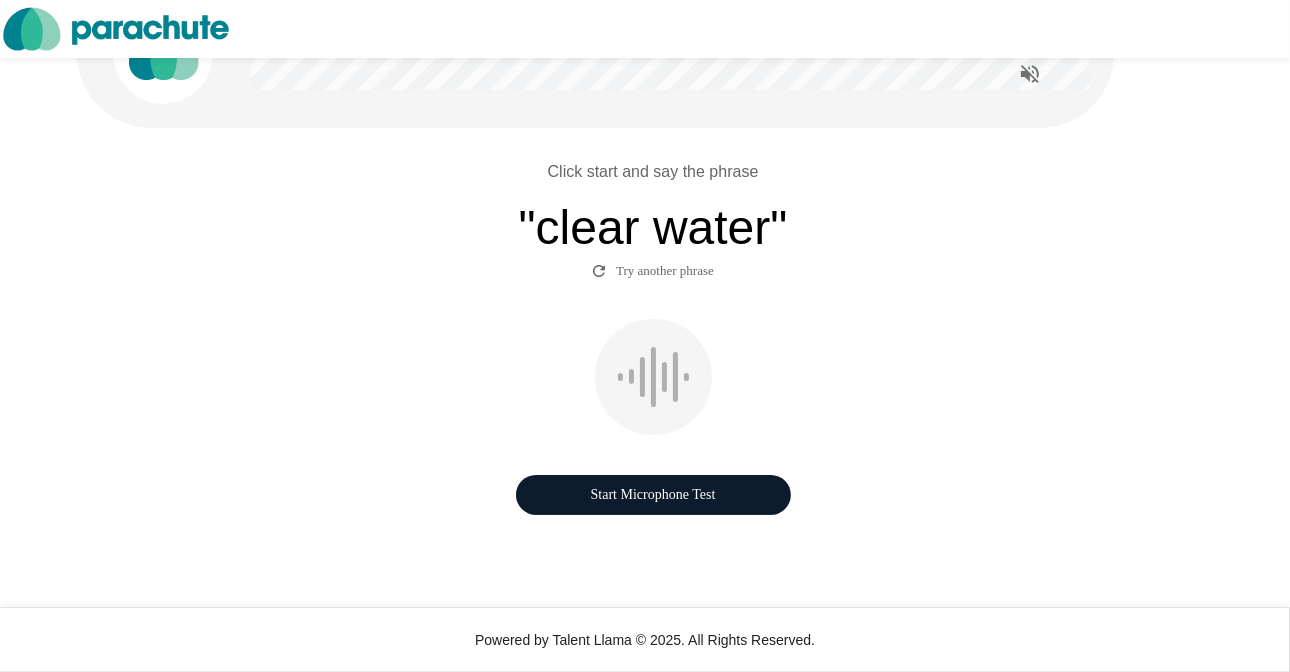 click on "Start Microphone Test" at bounding box center (653, 495) 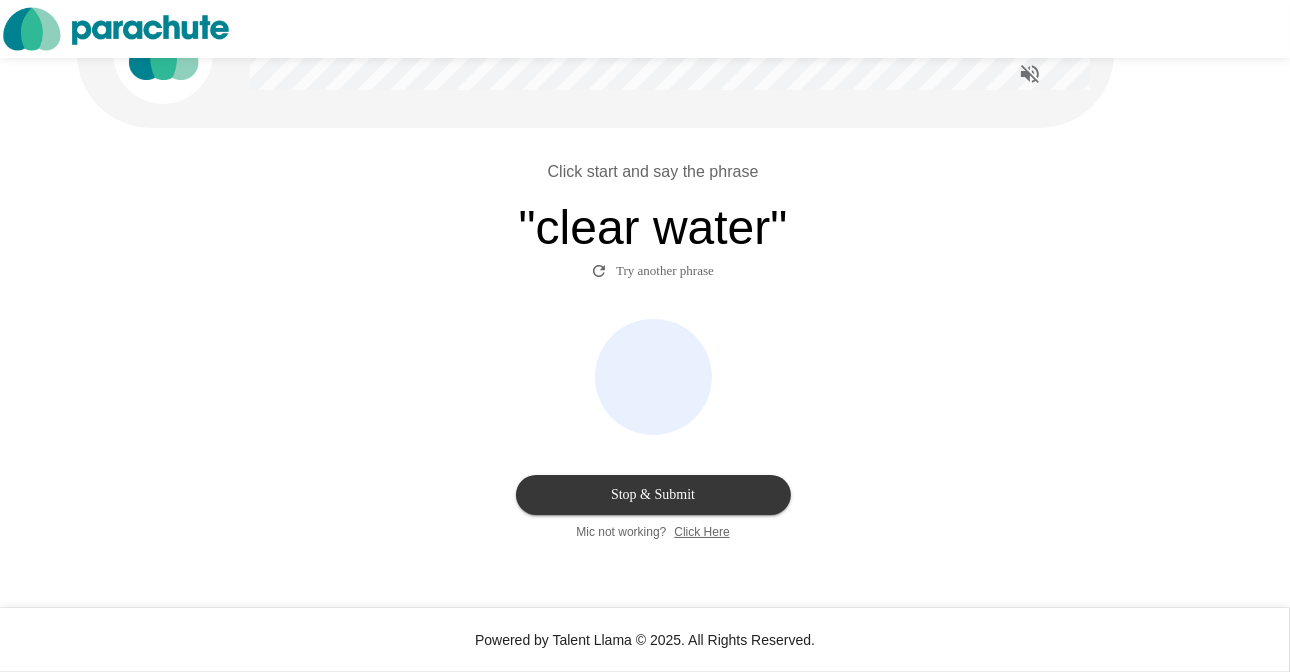 click on "Try another phrase" at bounding box center [653, 271] 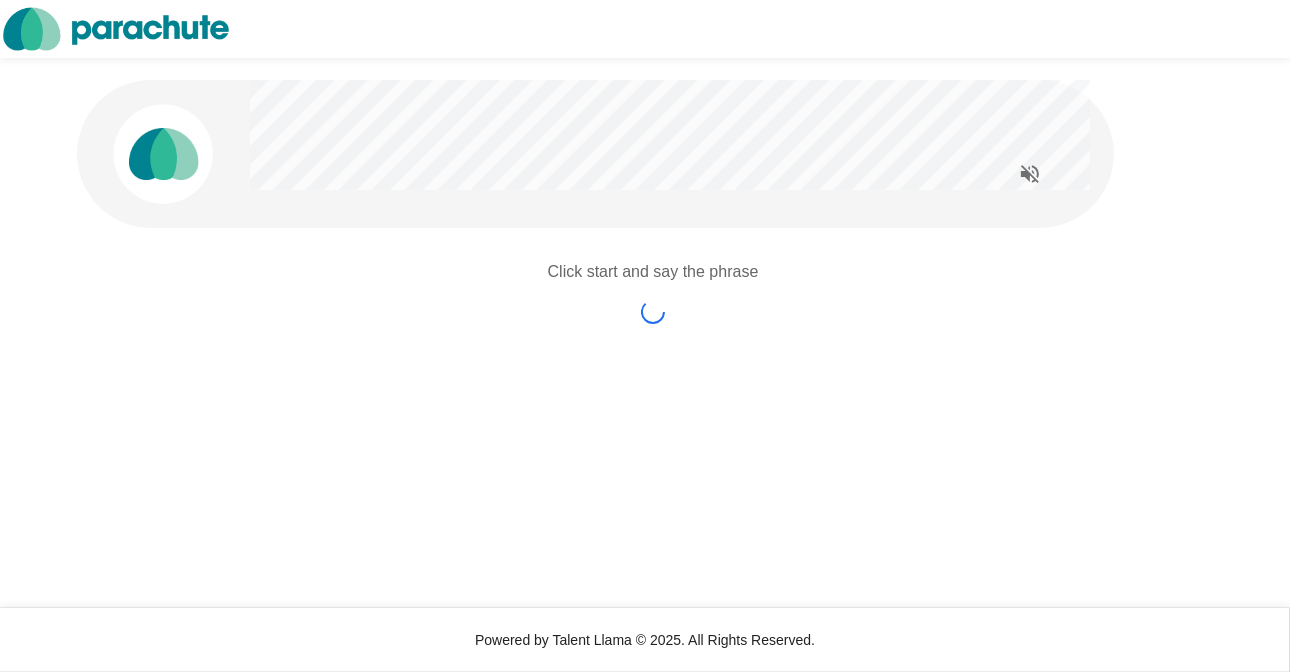 scroll, scrollTop: 0, scrollLeft: 0, axis: both 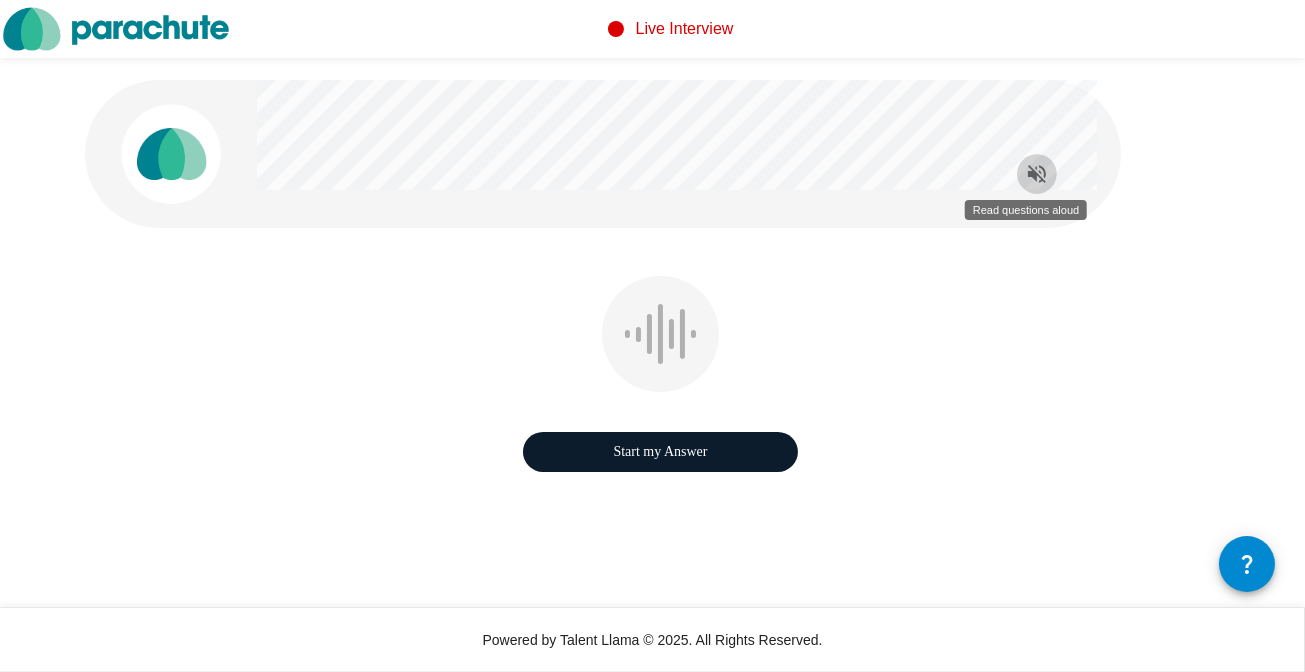 click at bounding box center (1037, 174) 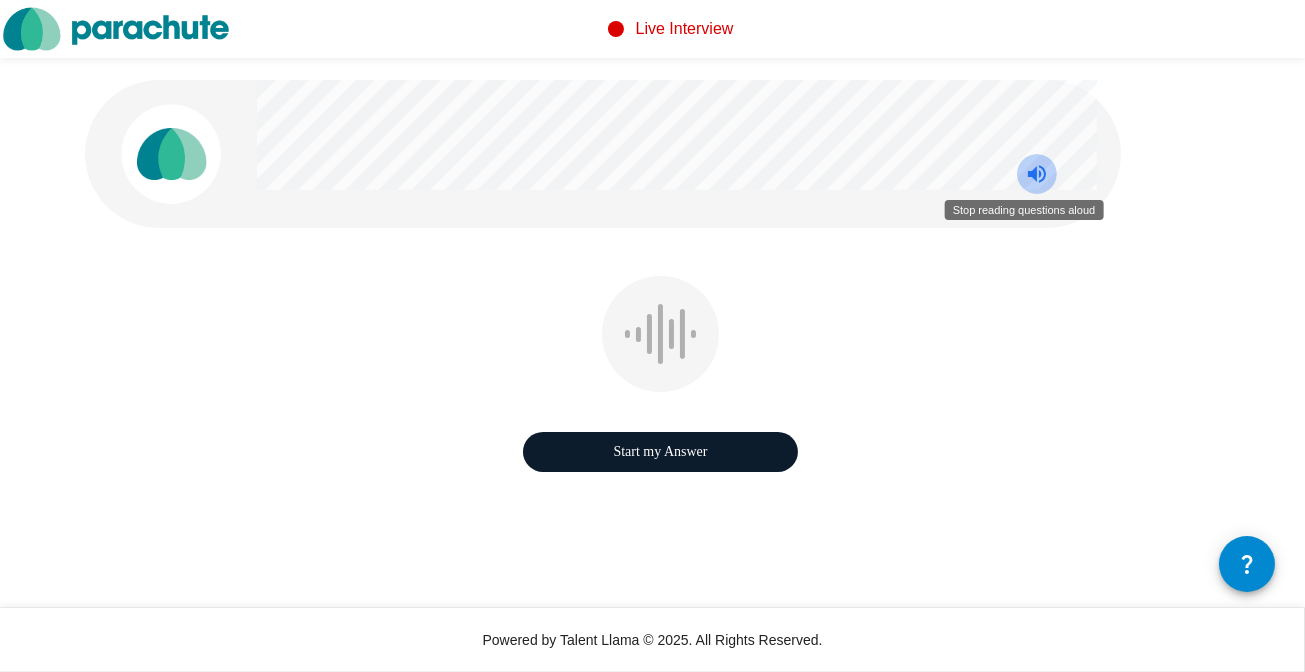click at bounding box center [1037, 174] 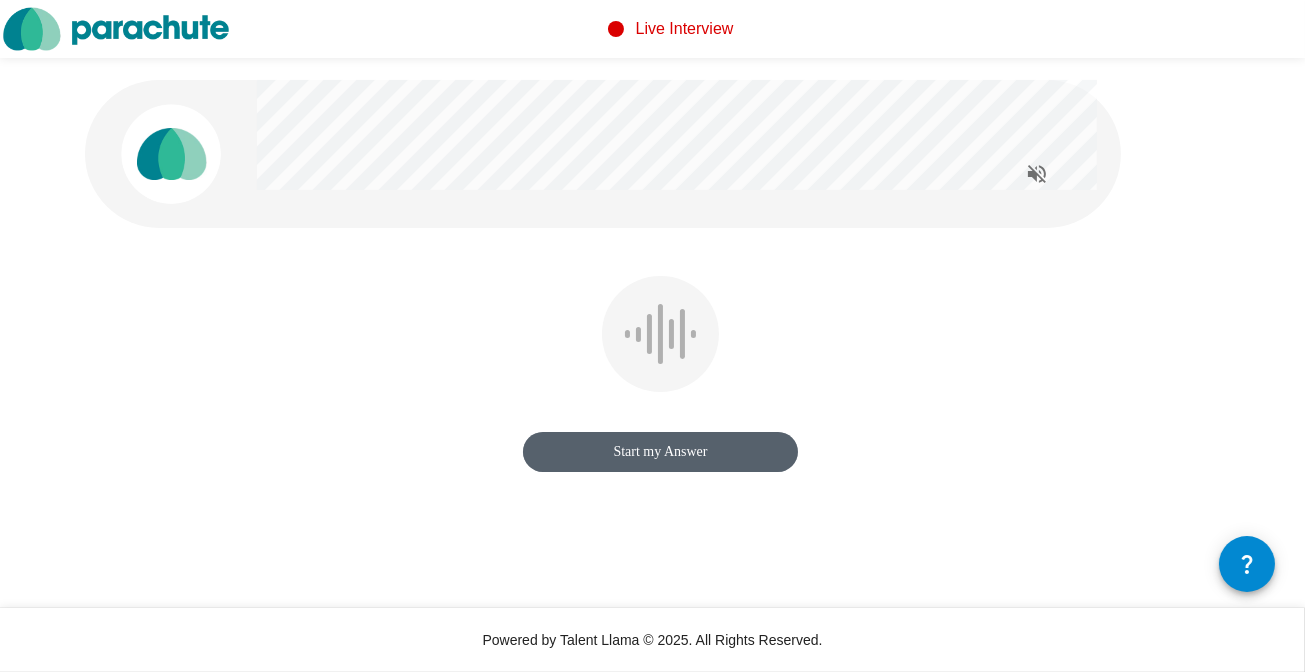 click on "Start my Answer" at bounding box center (660, 452) 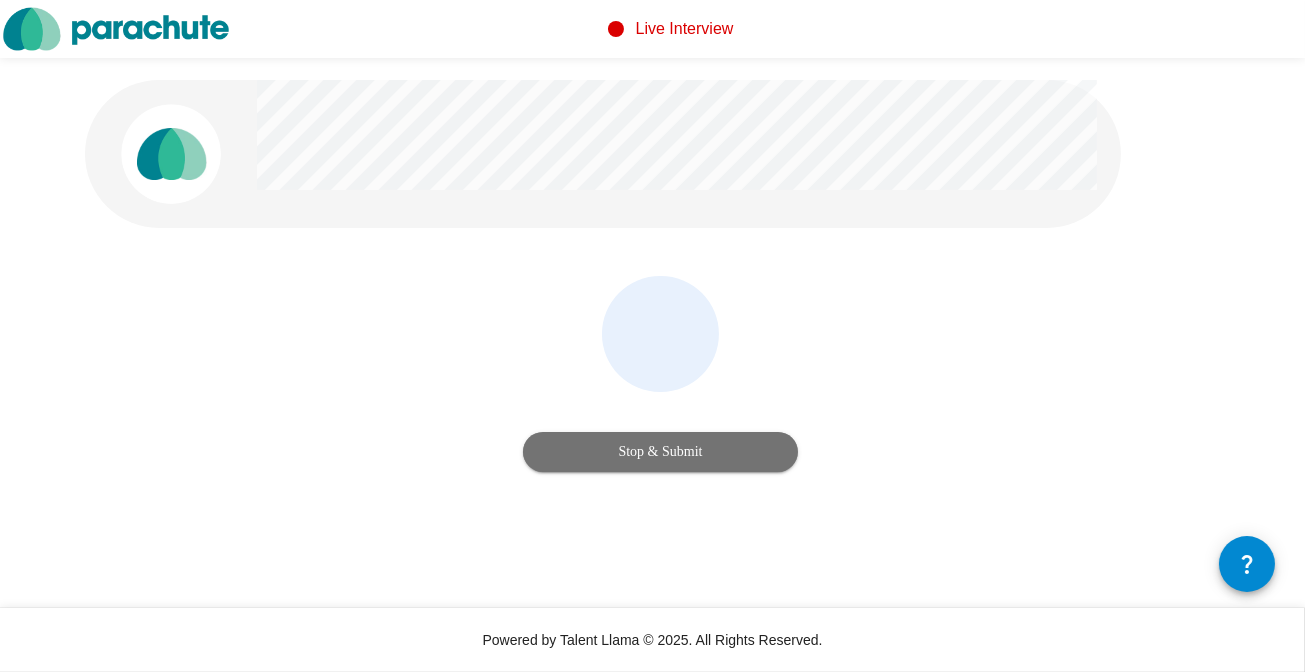 click on "Stop & Submit" at bounding box center [660, 452] 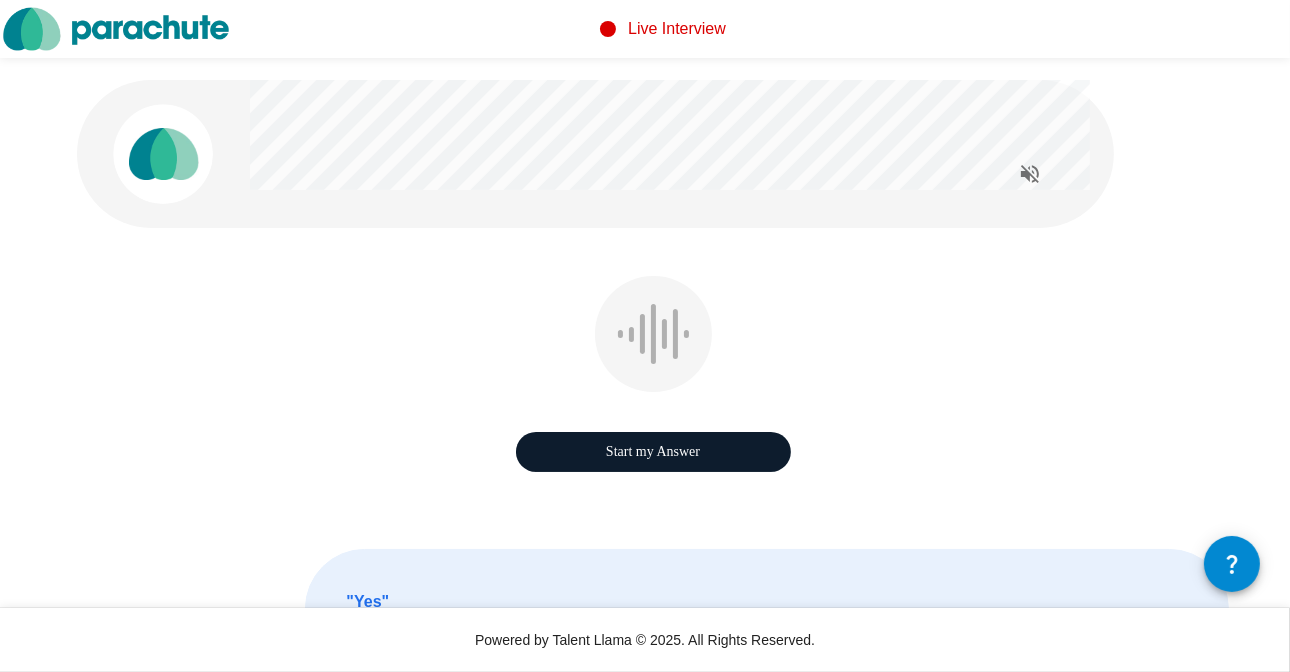 click on "Start my Answer" at bounding box center [653, 452] 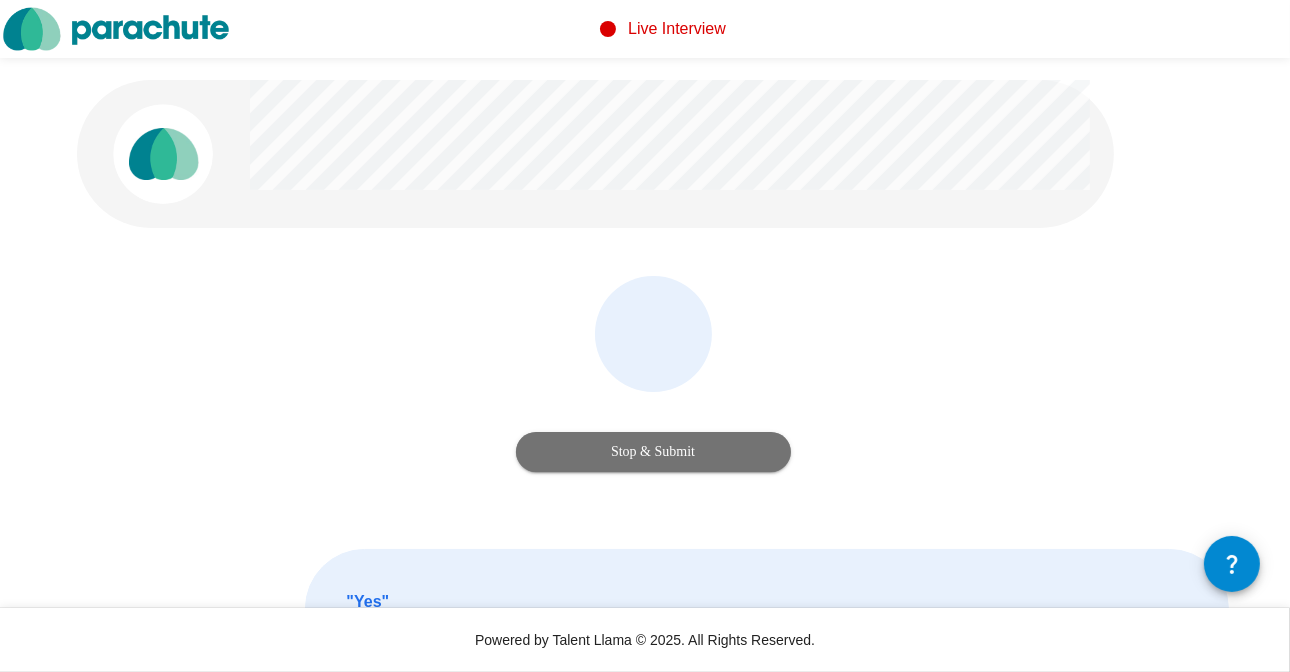 click on "Stop & Submit" at bounding box center [653, 452] 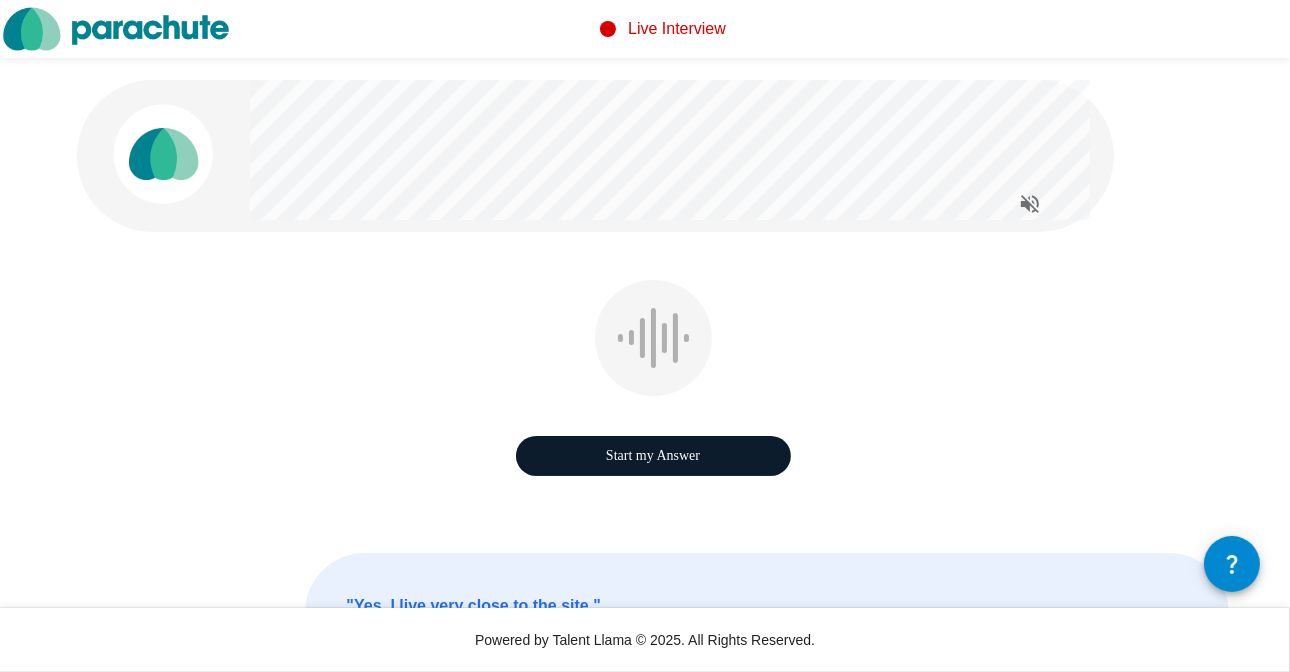 click on "Start my Answer" at bounding box center [653, 456] 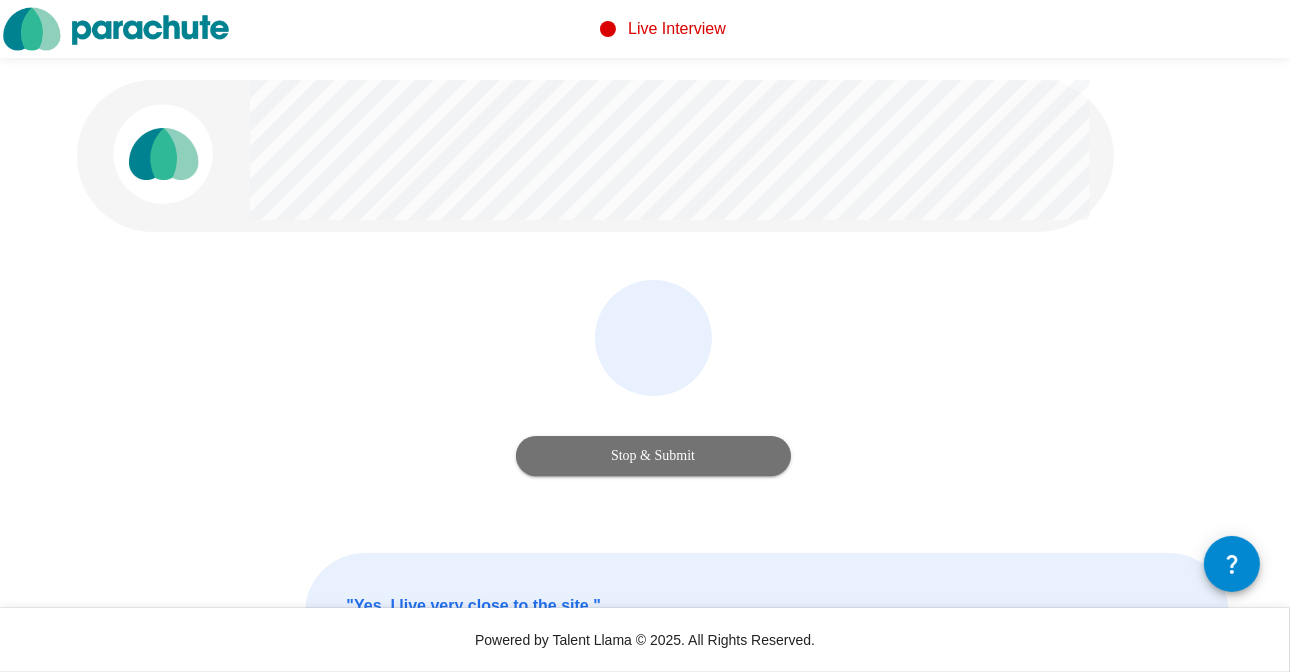 click on "Stop & Submit" at bounding box center (653, 456) 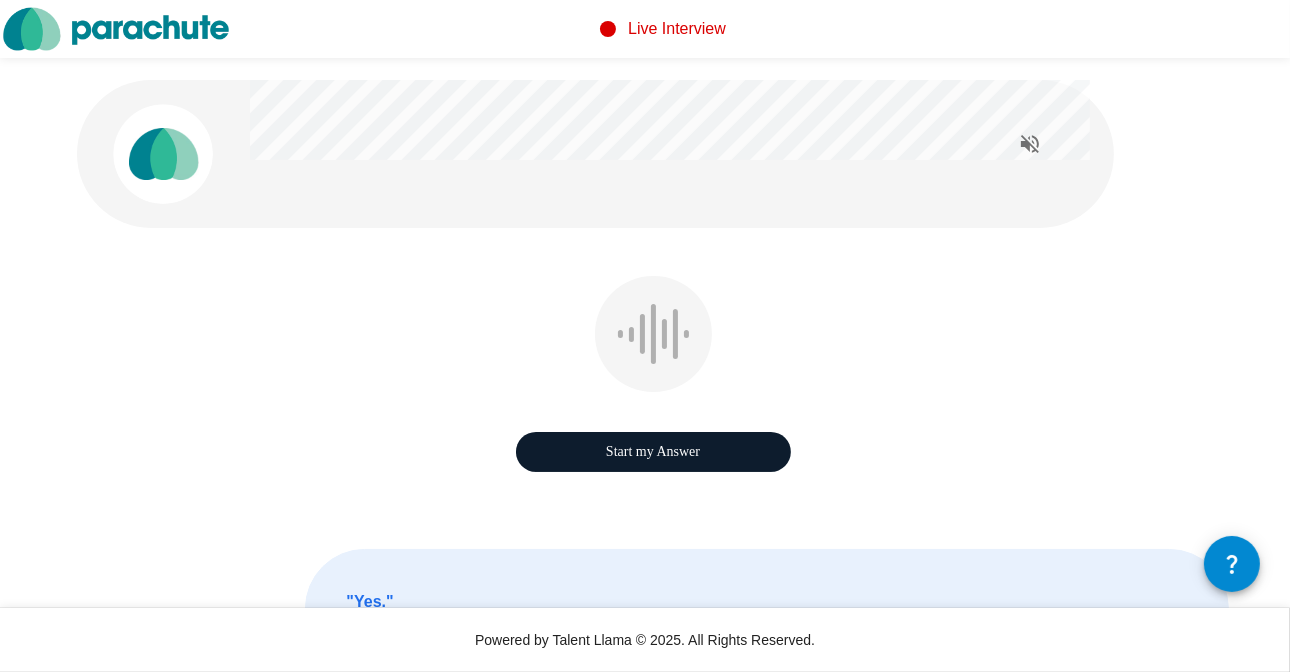 click on "Start my Answer" at bounding box center (653, 452) 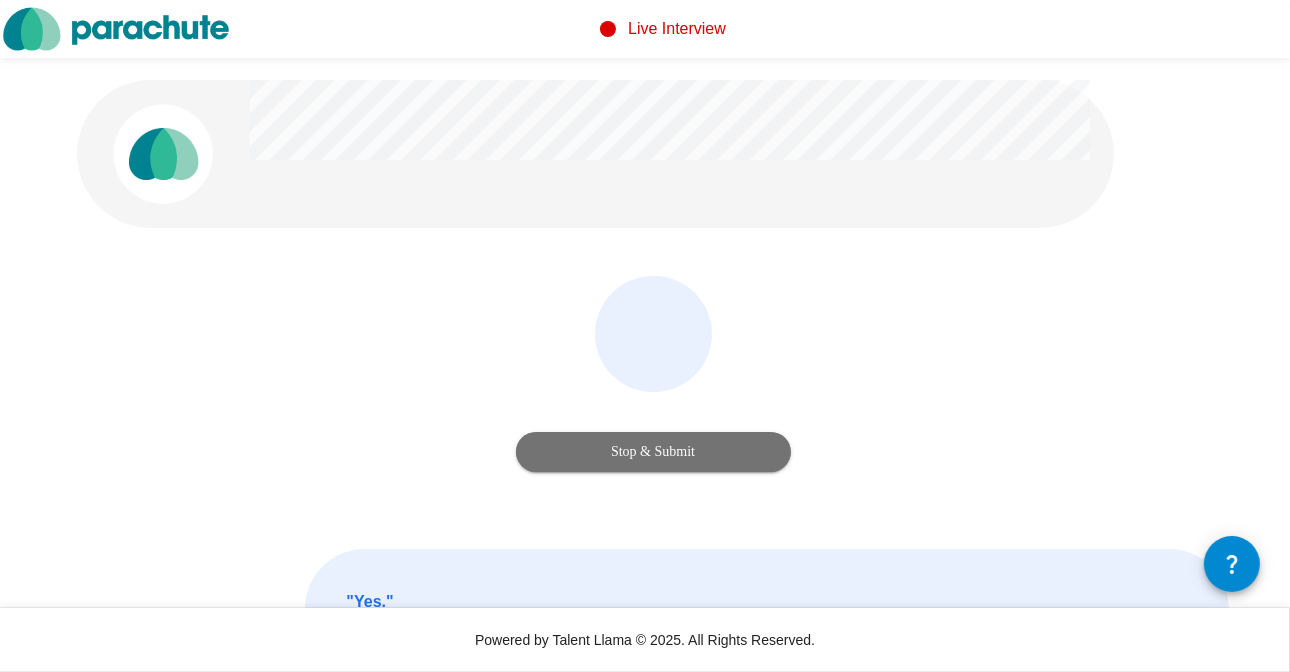 click on "Stop & Submit" at bounding box center [653, 452] 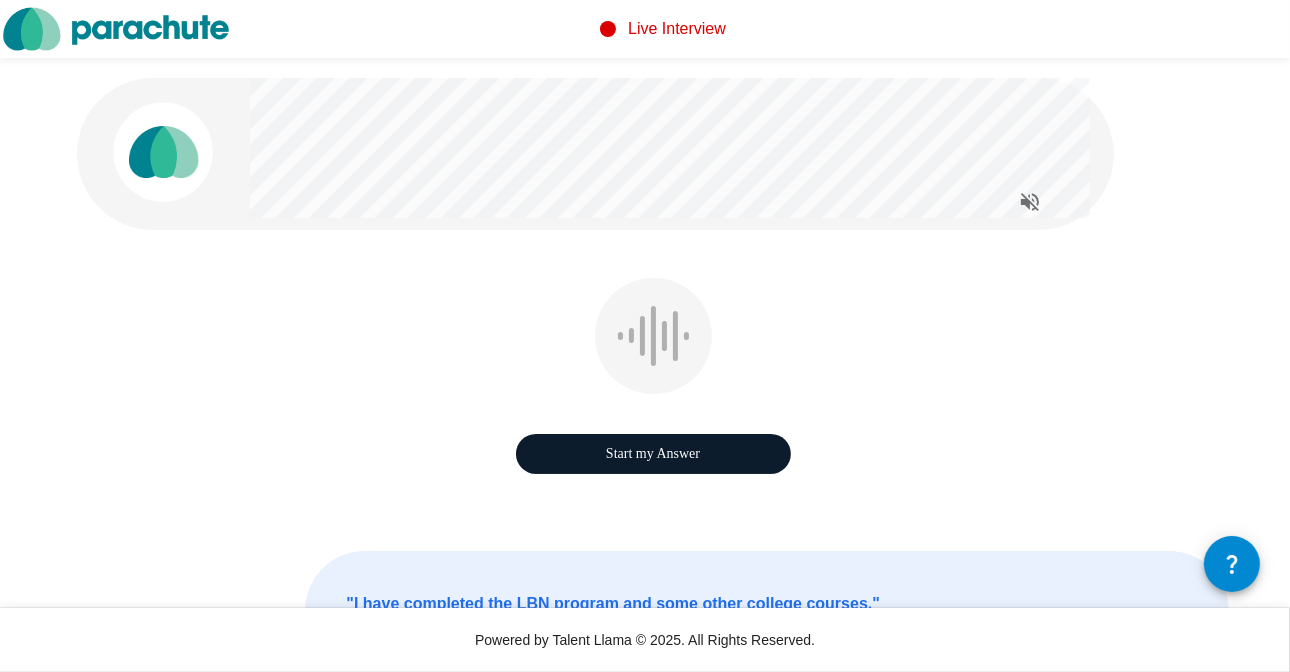 scroll, scrollTop: 0, scrollLeft: 0, axis: both 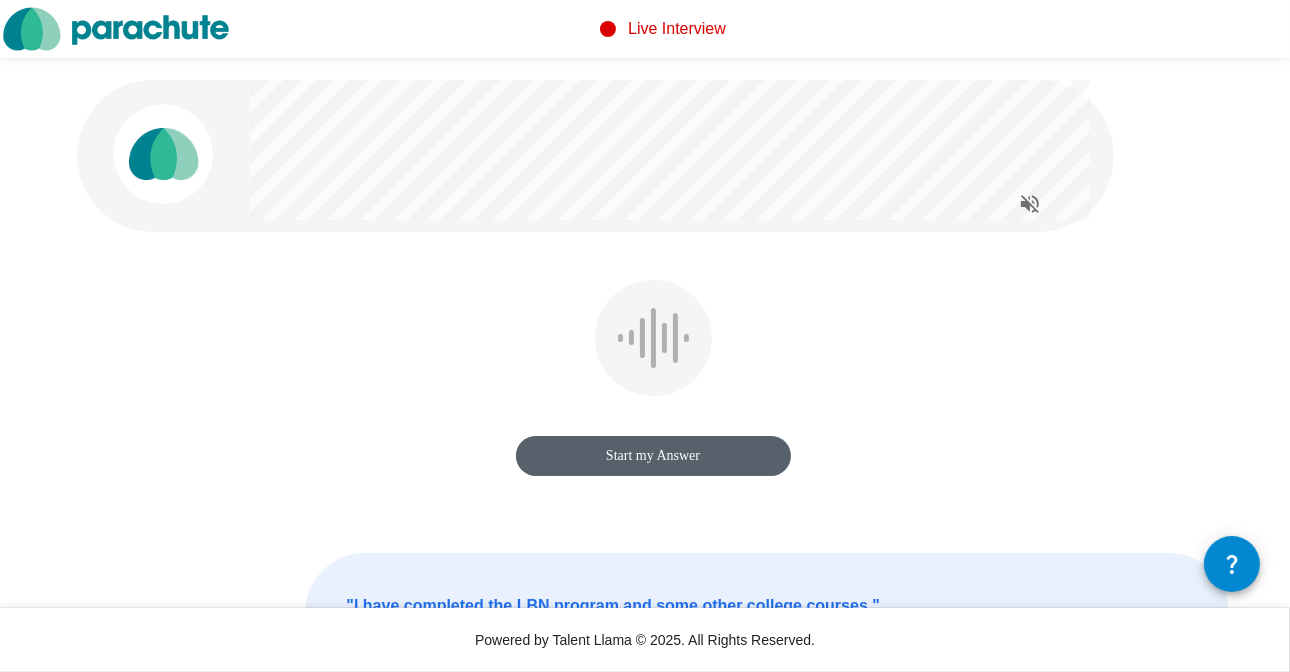 click on "Start my Answer" at bounding box center [653, 456] 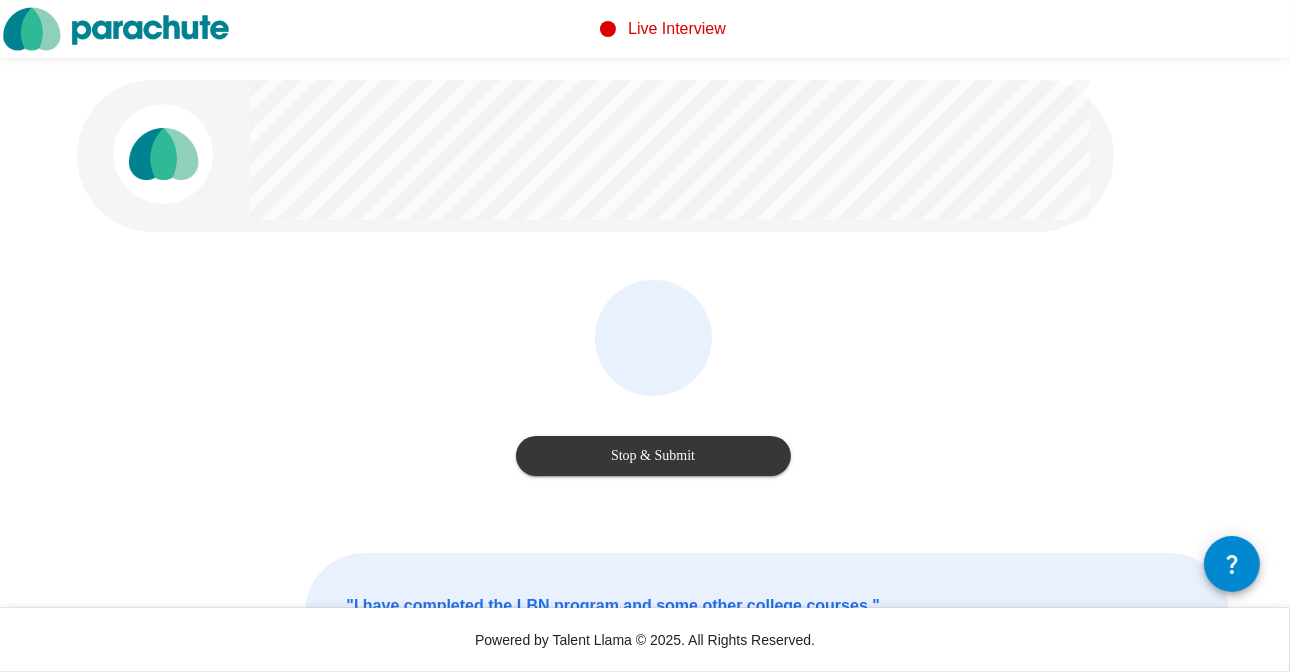 click on "Stop & Submit" at bounding box center (653, 456) 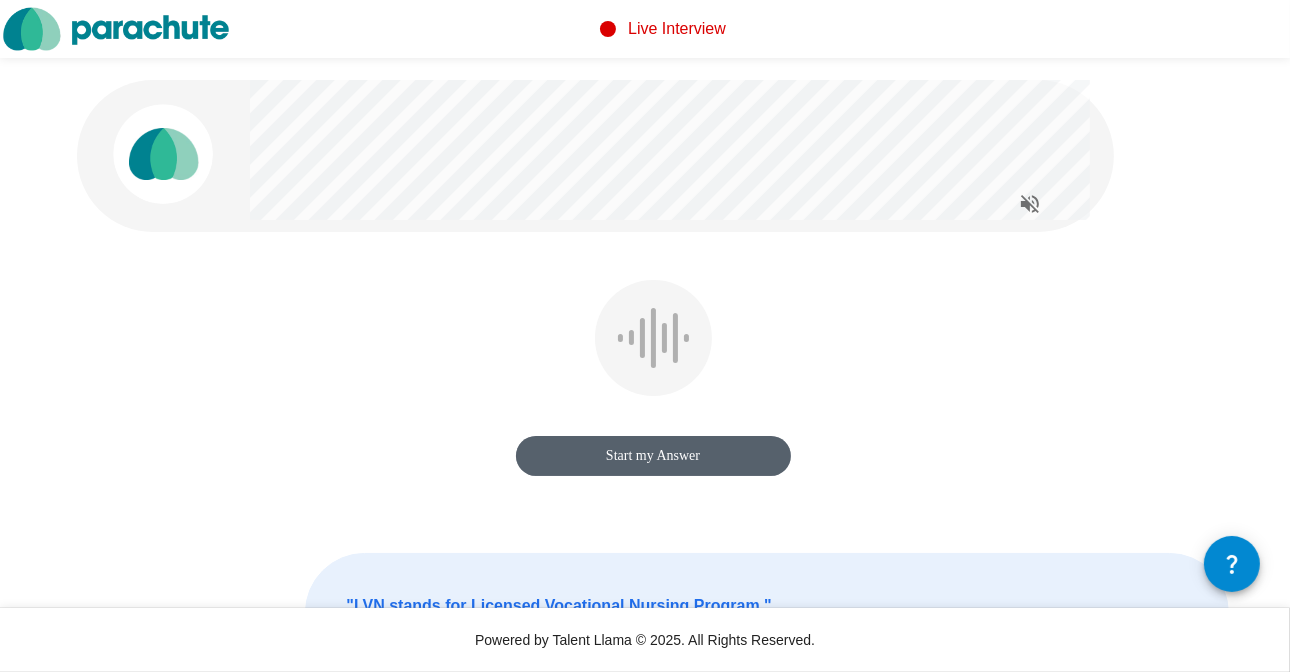click on "Start my Answer" at bounding box center [653, 456] 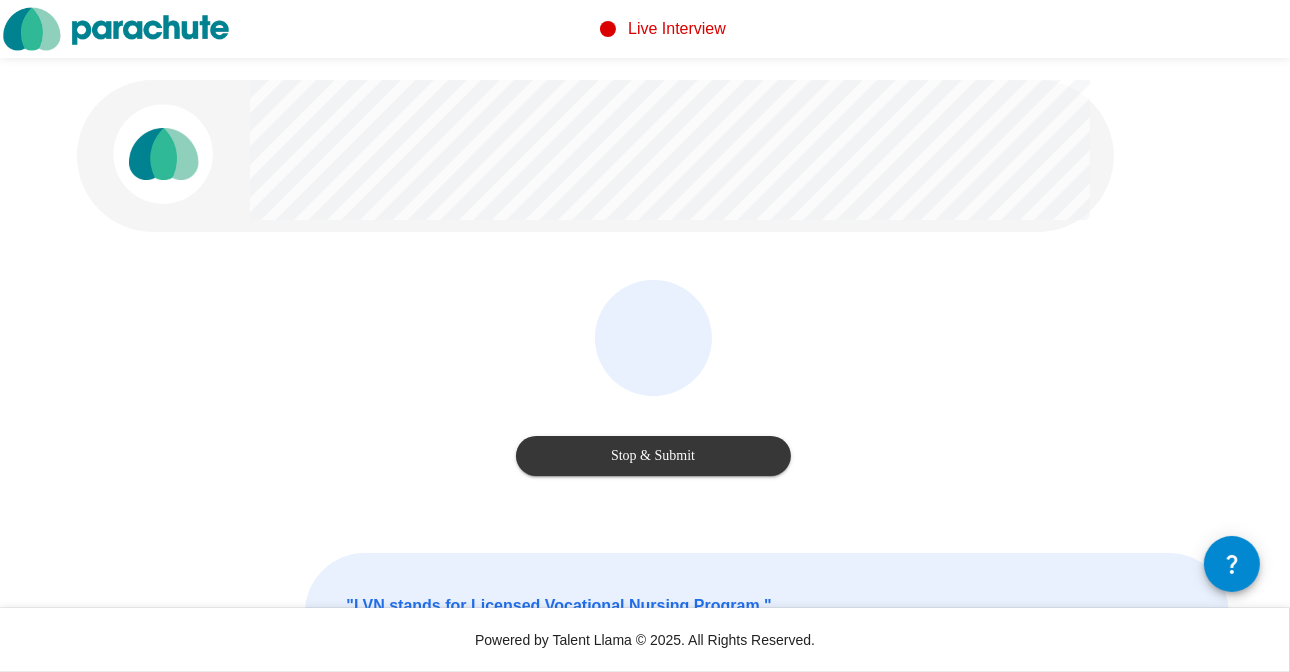 click on "Stop & Submit" at bounding box center [653, 456] 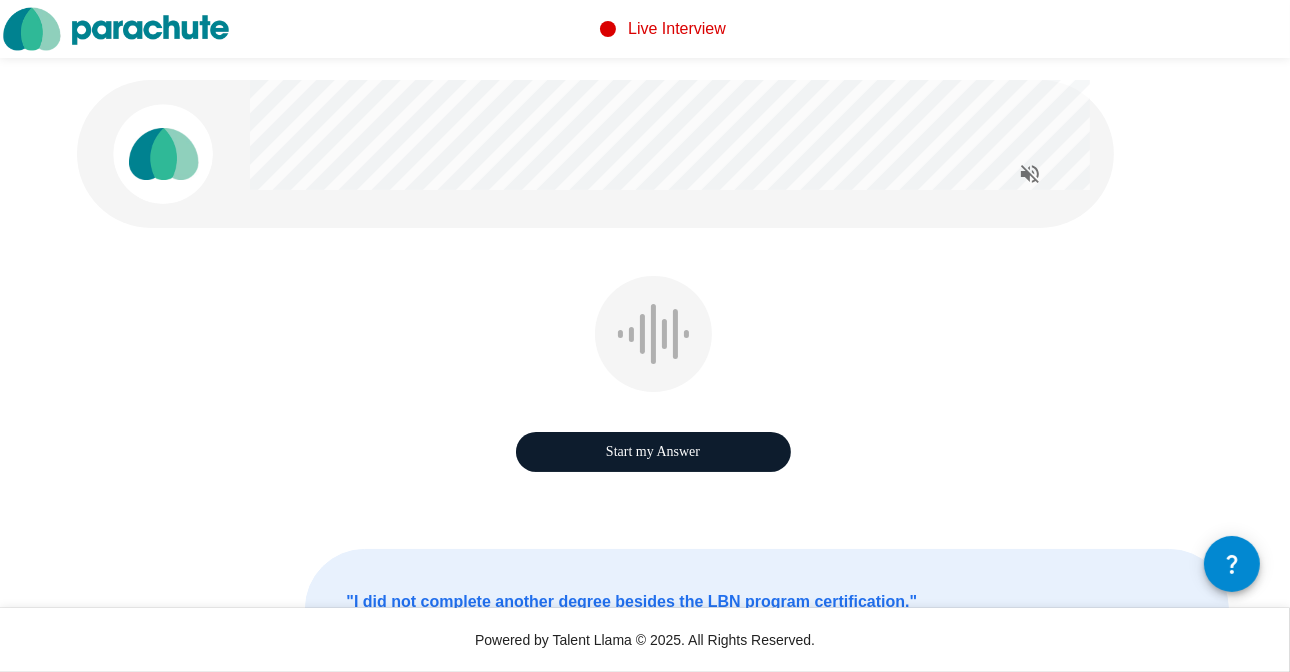 click on "Start my Answer" at bounding box center [653, 452] 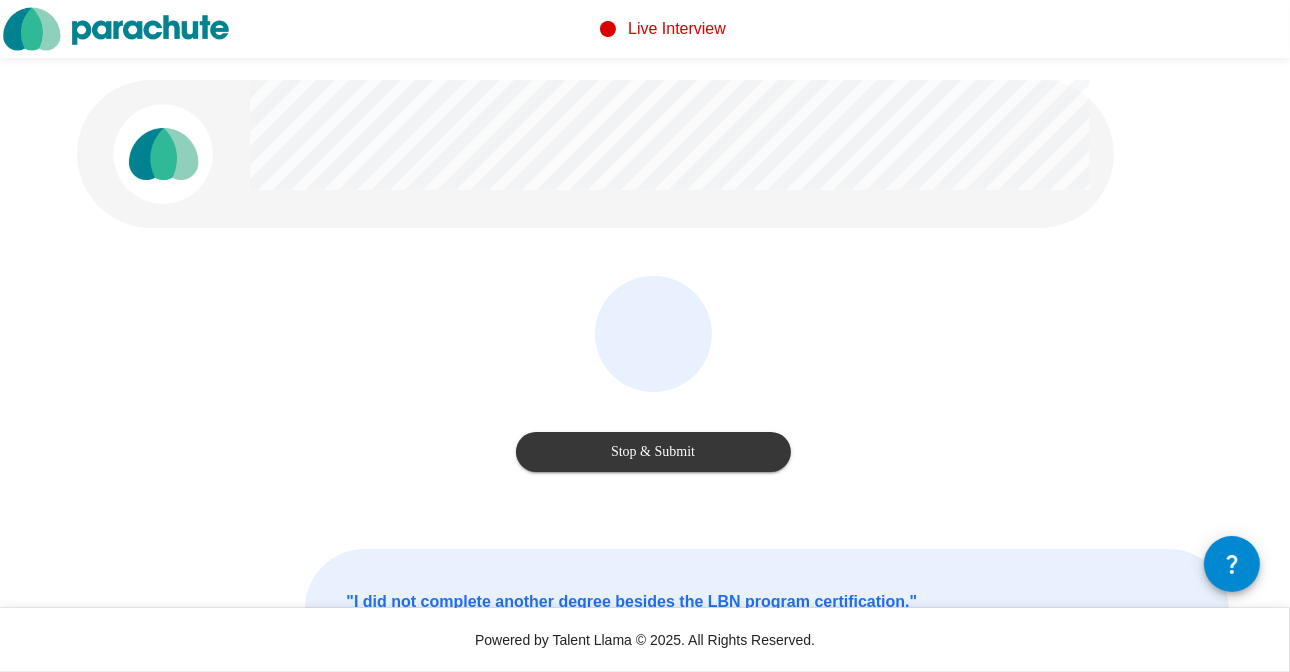 click on "Stop & Submit" at bounding box center [653, 452] 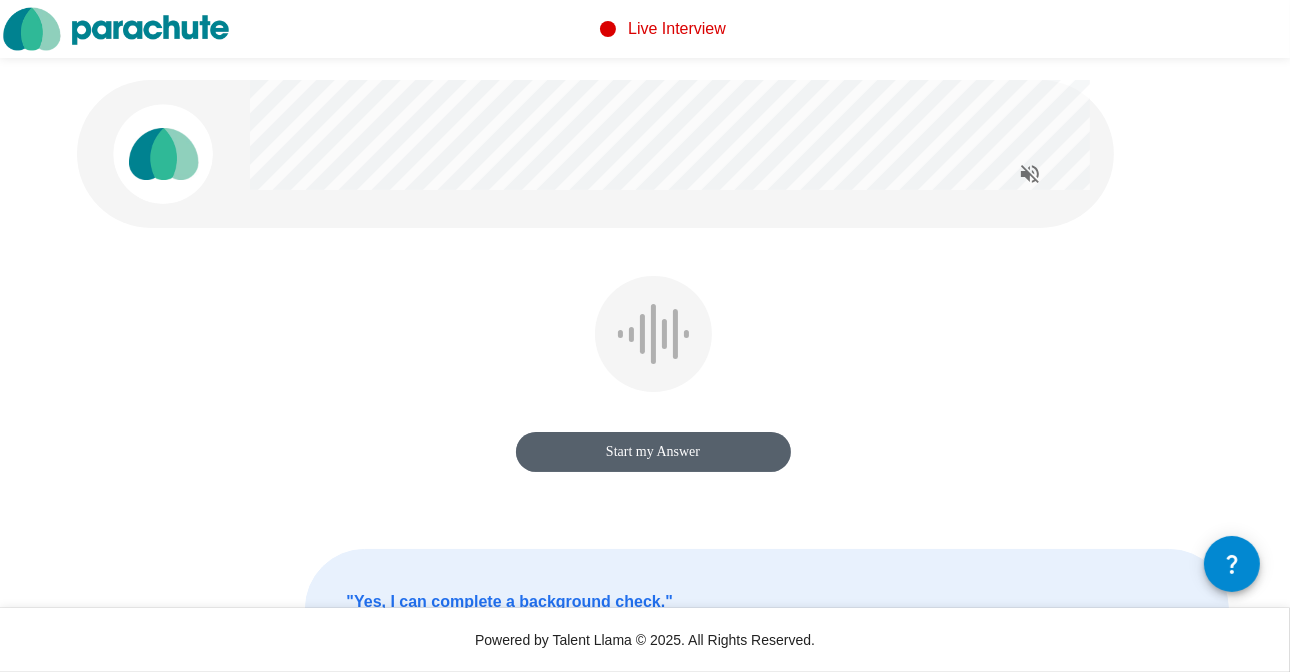 click on "Start my Answer" at bounding box center [653, 452] 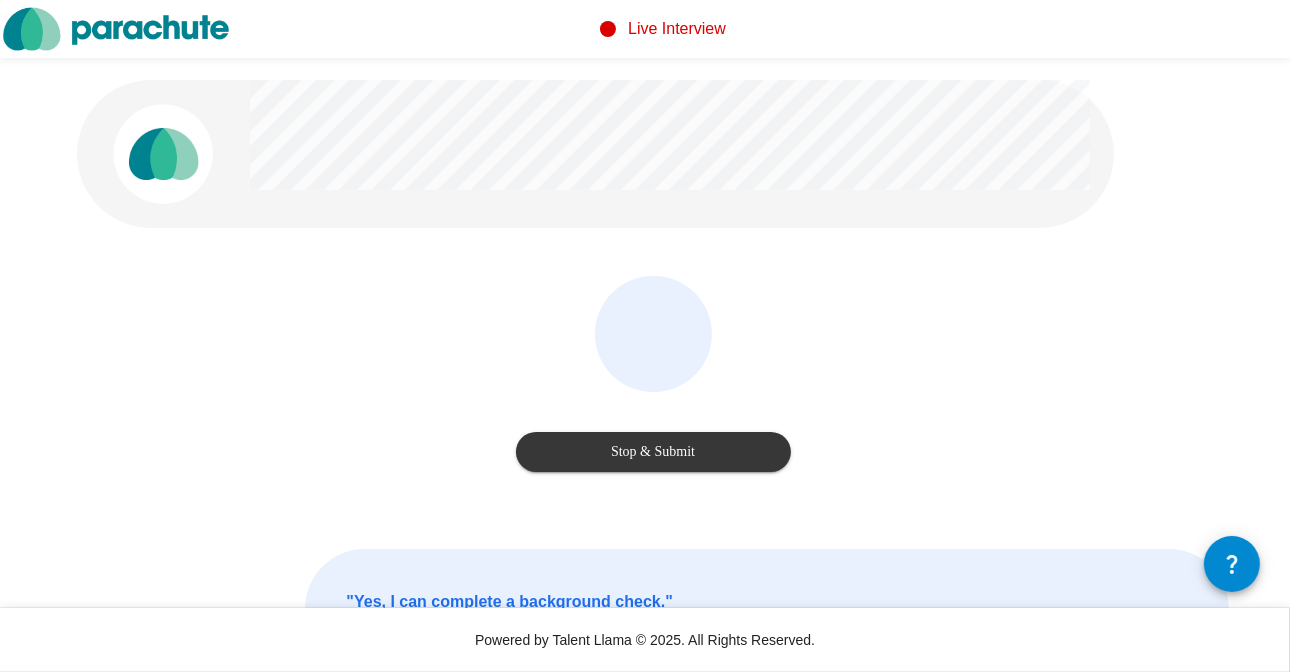 click on "Stop & Submit" at bounding box center [653, 452] 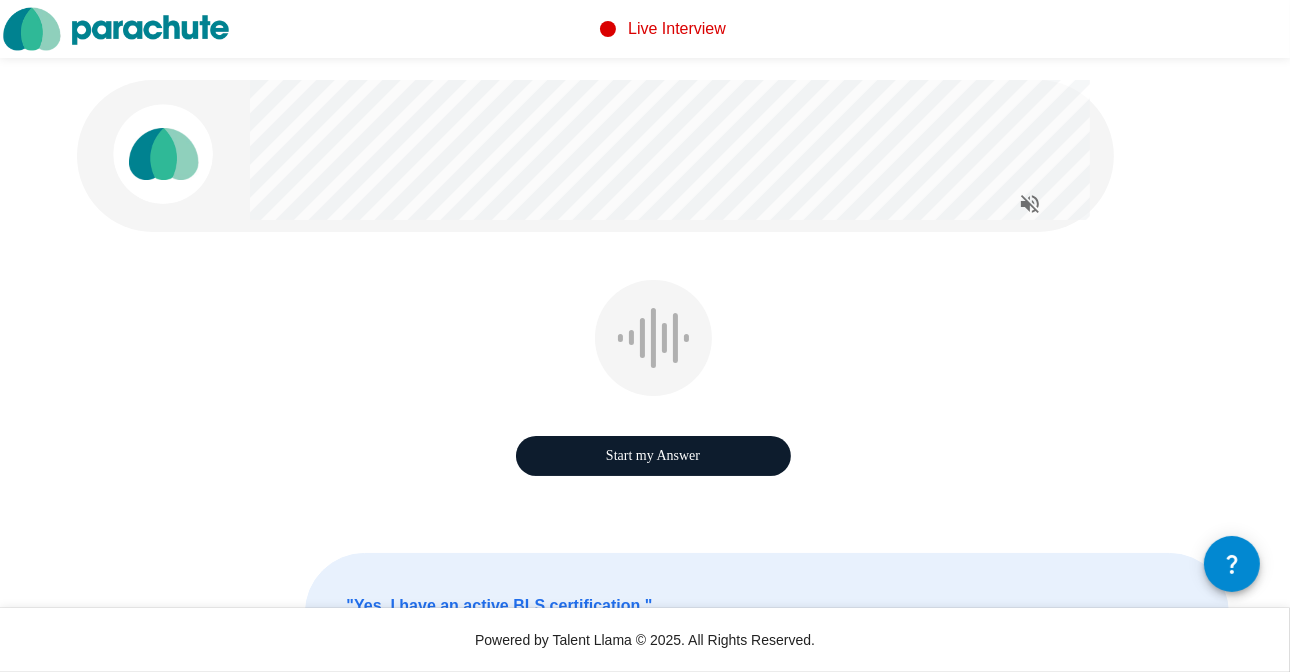 click on "Start my Answer" at bounding box center (653, 456) 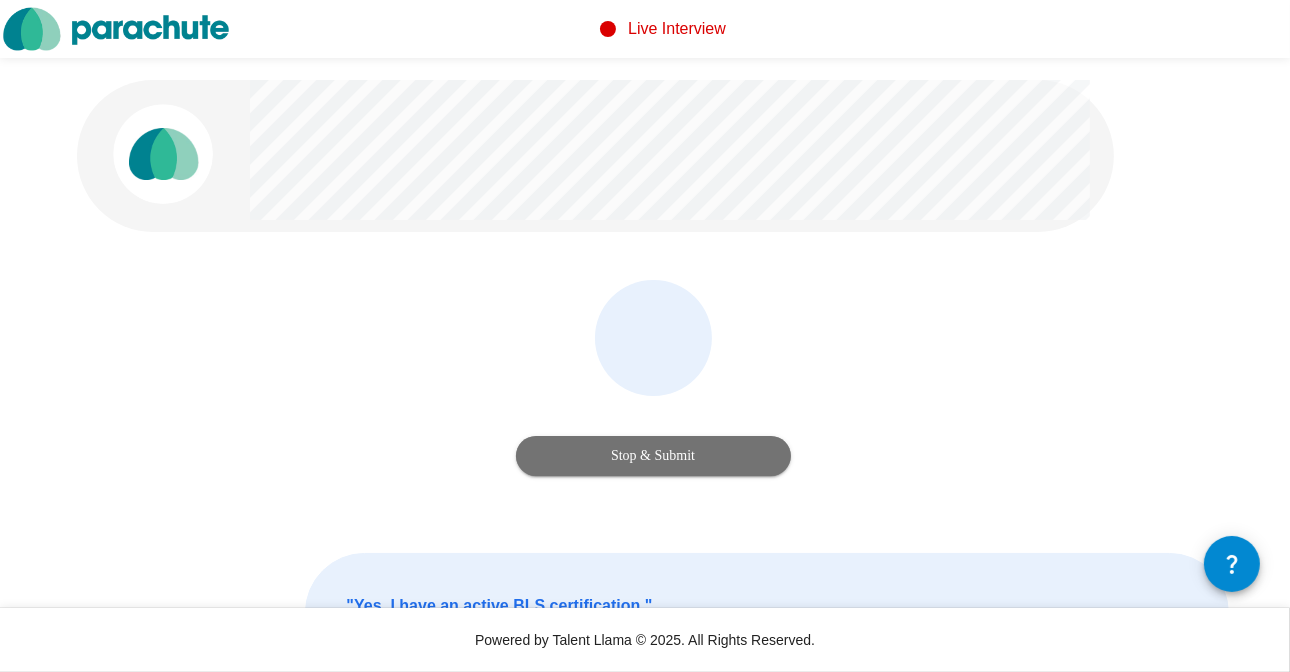 click on "Stop & Submit" at bounding box center [653, 456] 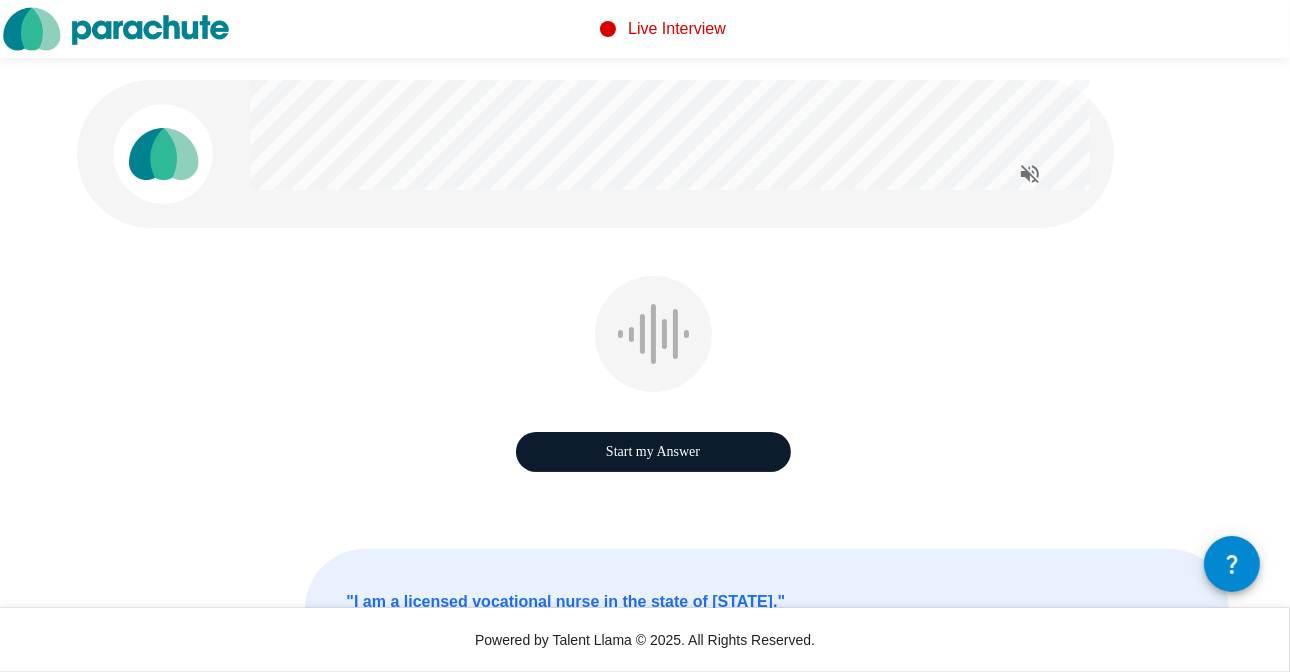 click on "Start my Answer" at bounding box center (653, 452) 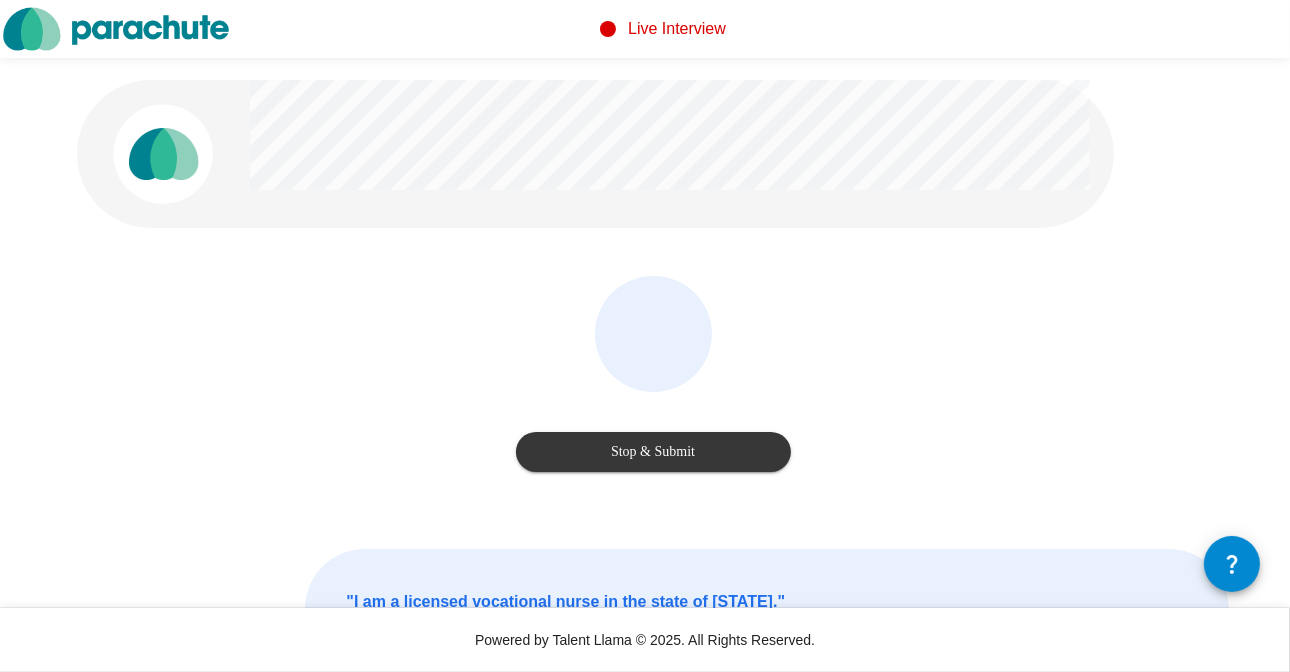 click on "Stop & Submit" at bounding box center [653, 452] 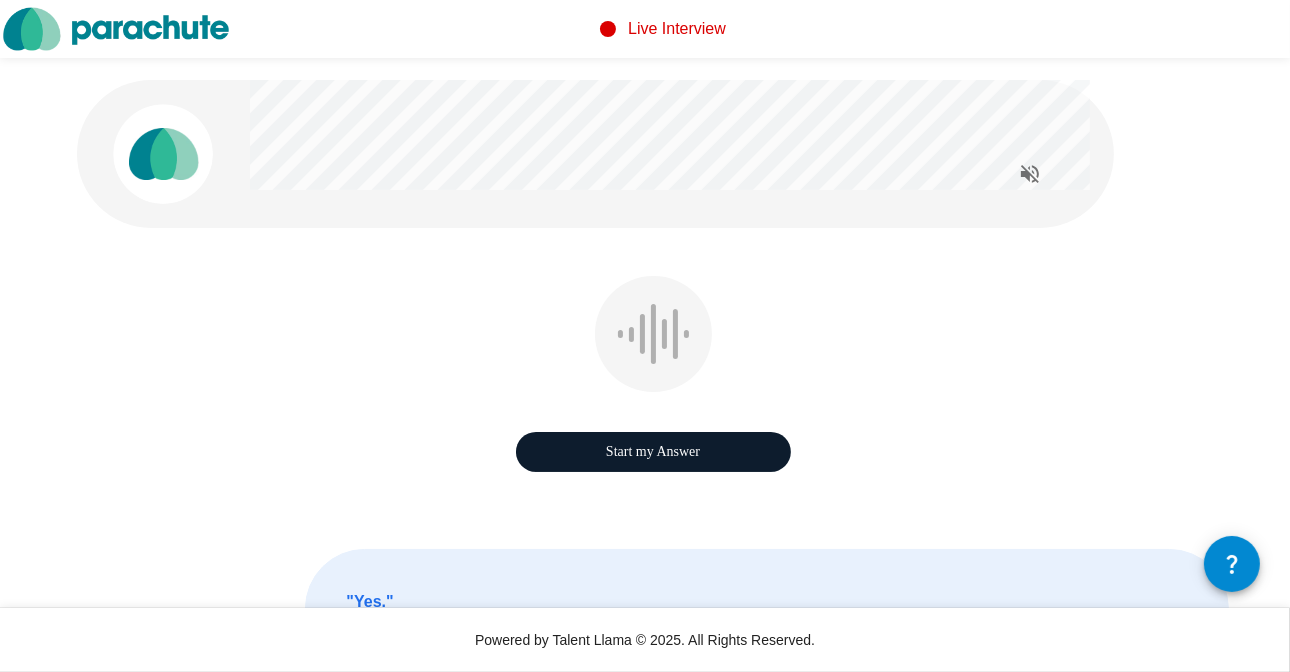 click on "Start my Answer" at bounding box center (653, 452) 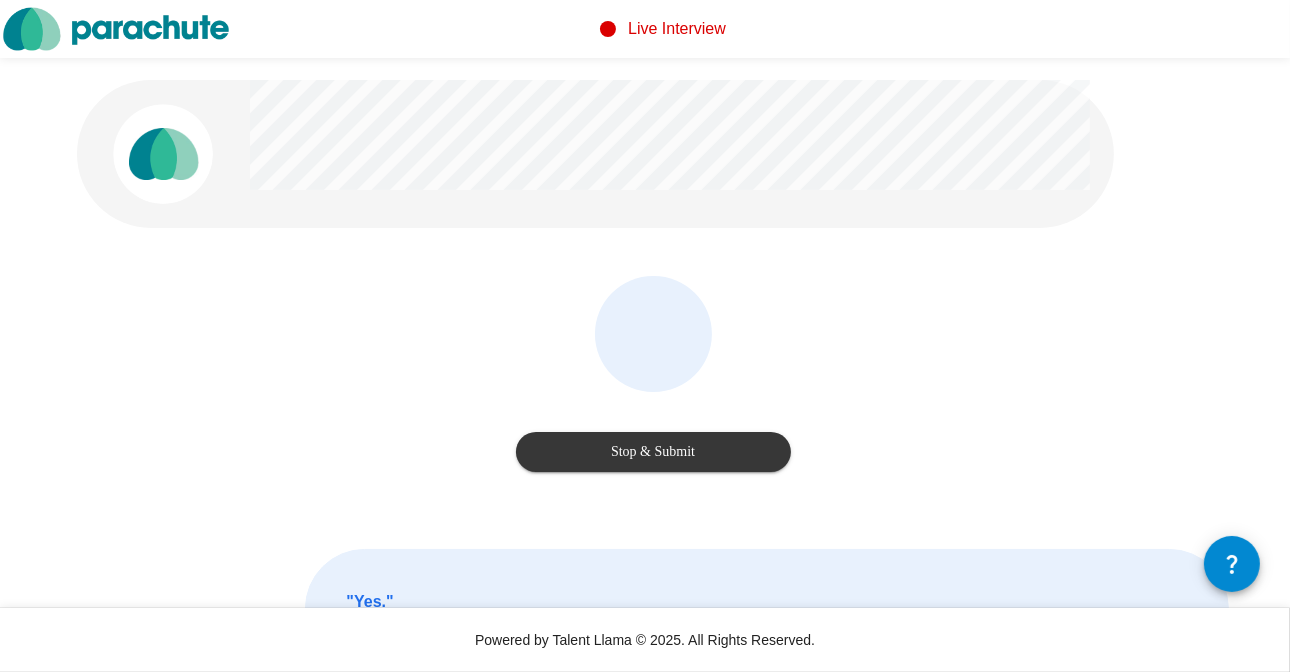 click on "Stop & Submit" at bounding box center [653, 452] 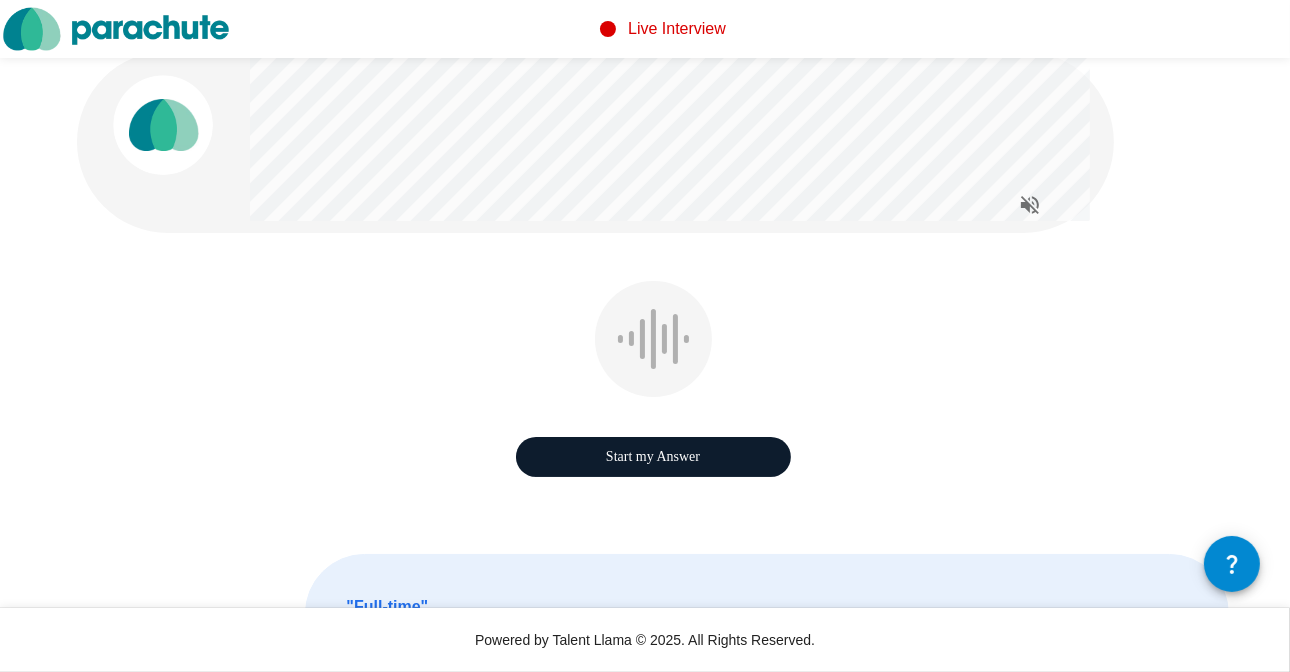scroll, scrollTop: 0, scrollLeft: 0, axis: both 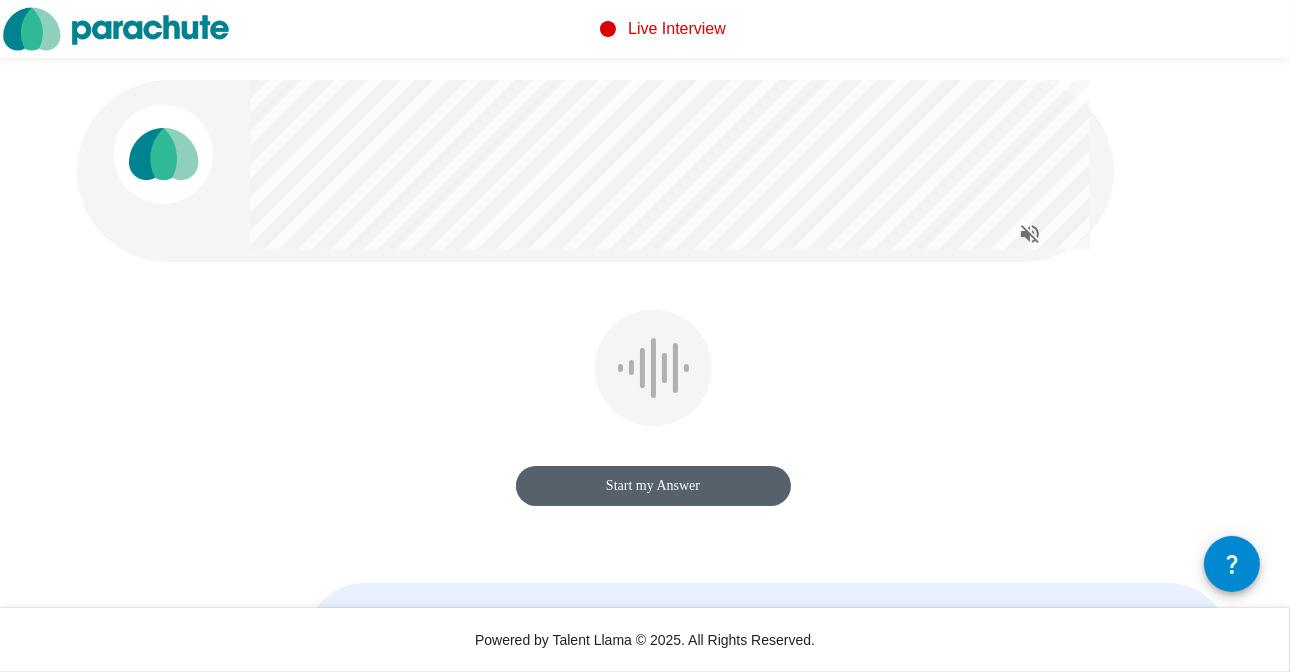 click on "Start my Answer" at bounding box center (653, 486) 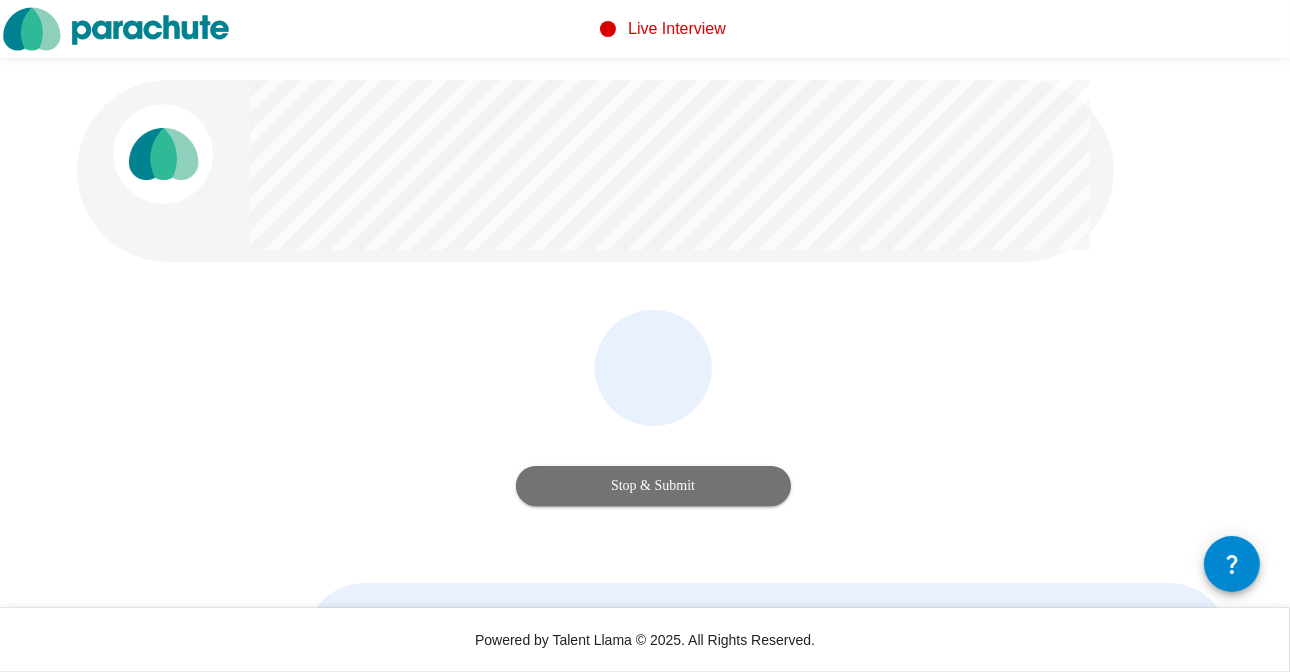 click on "Stop & Submit" at bounding box center (653, 486) 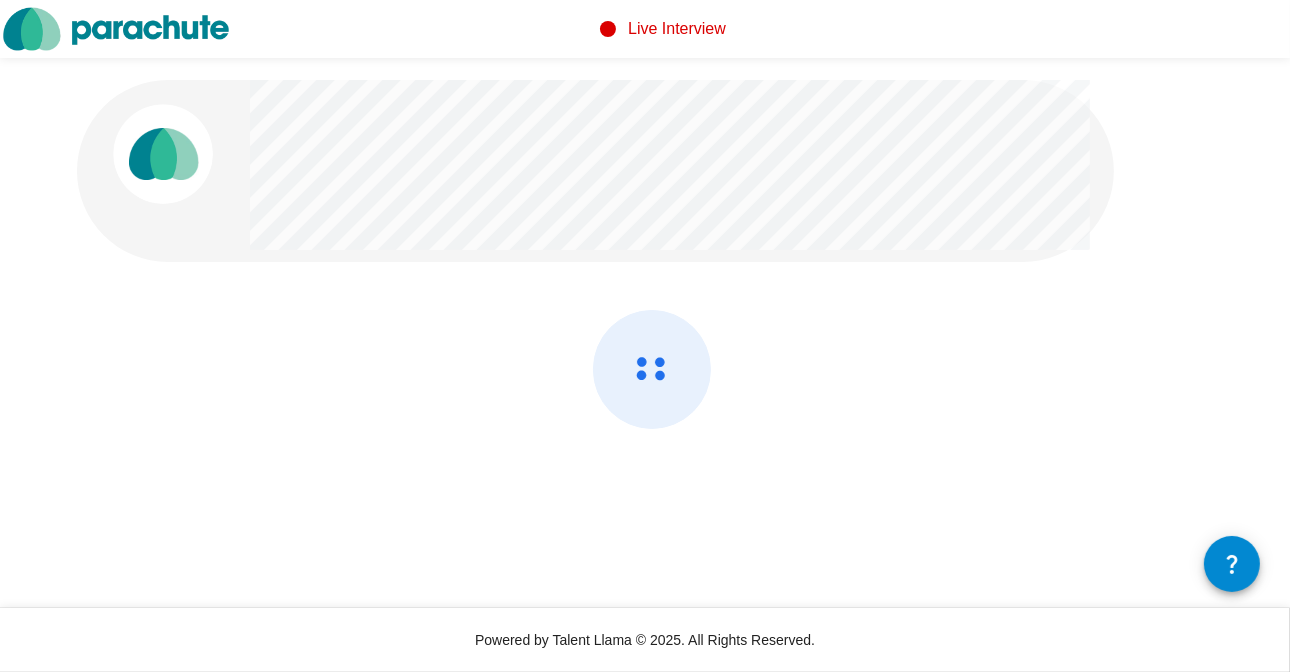 scroll, scrollTop: 14, scrollLeft: 0, axis: vertical 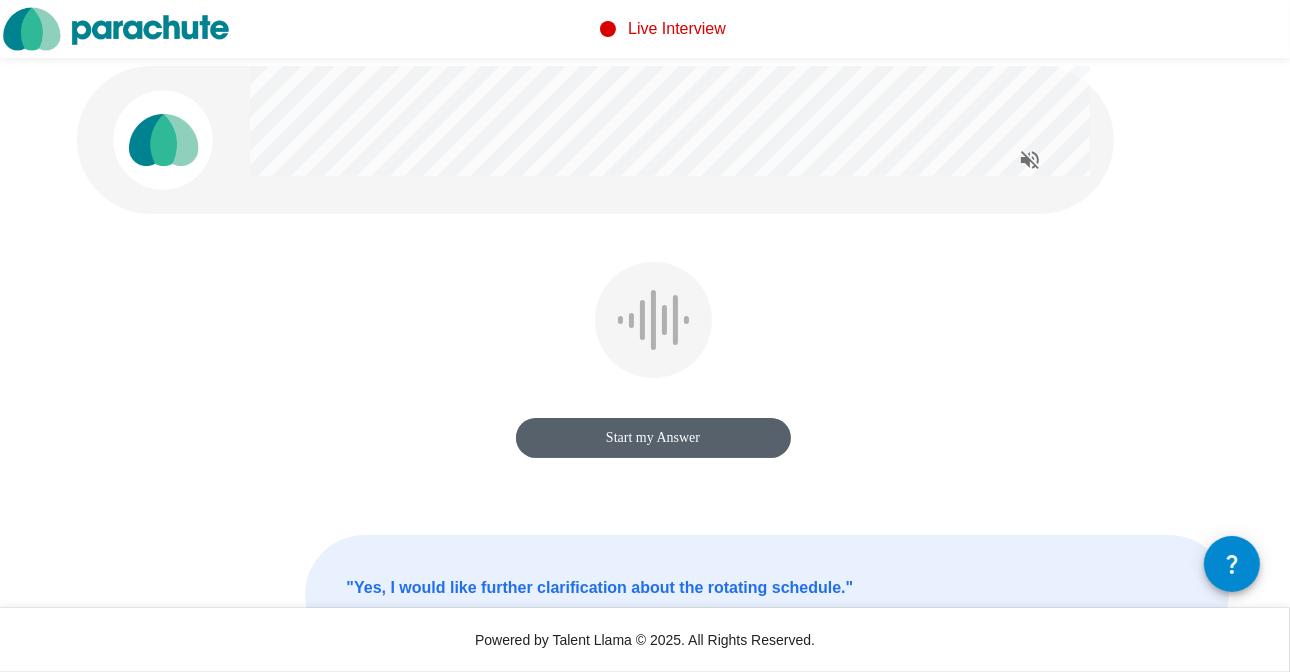 click on "Start my Answer" at bounding box center [653, 438] 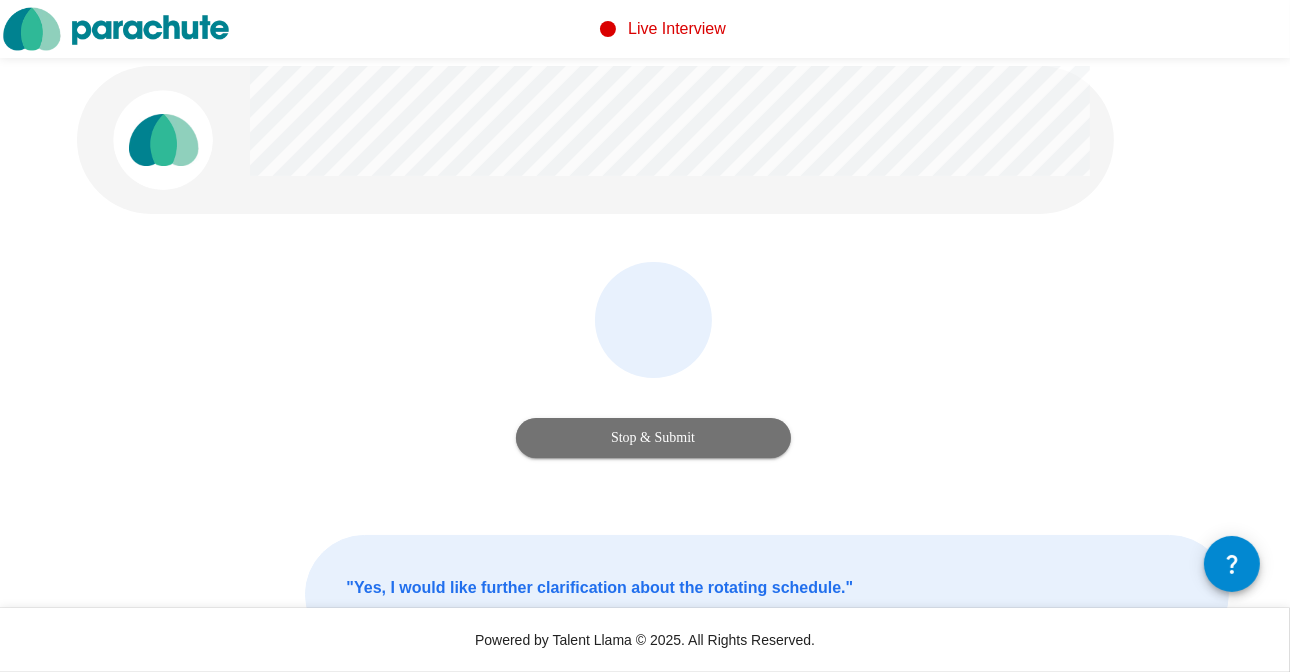 click on "Stop & Submit" at bounding box center [653, 438] 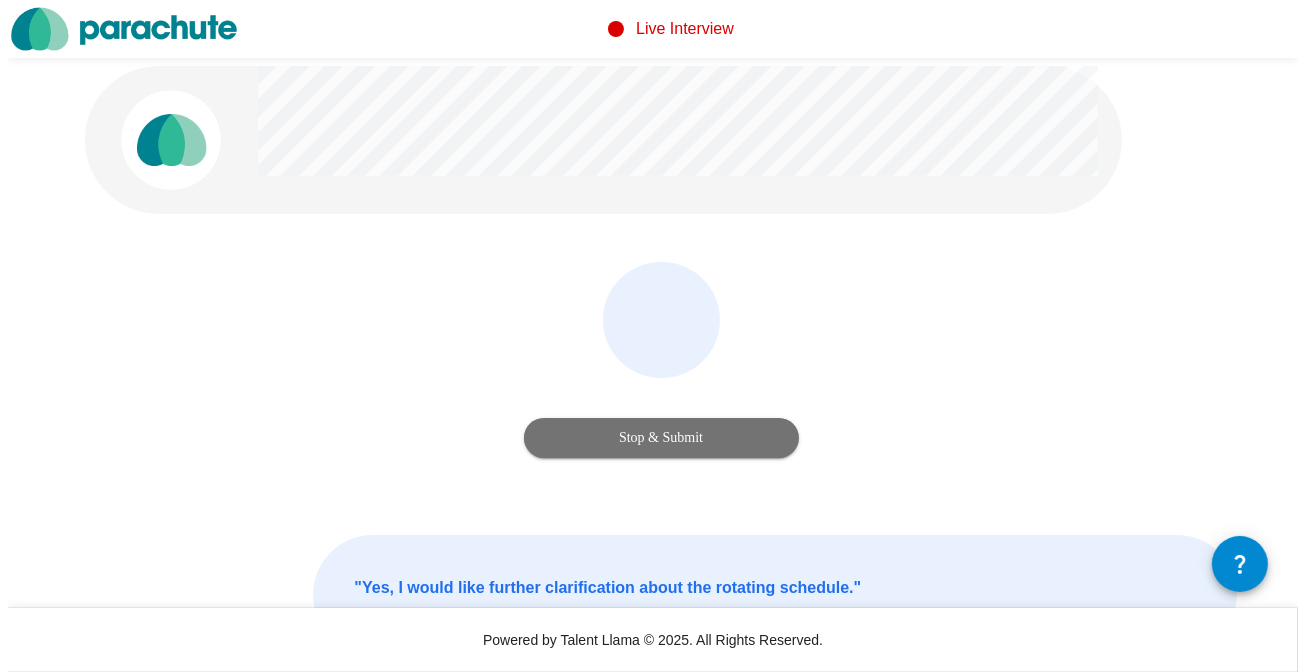 scroll, scrollTop: 0, scrollLeft: 0, axis: both 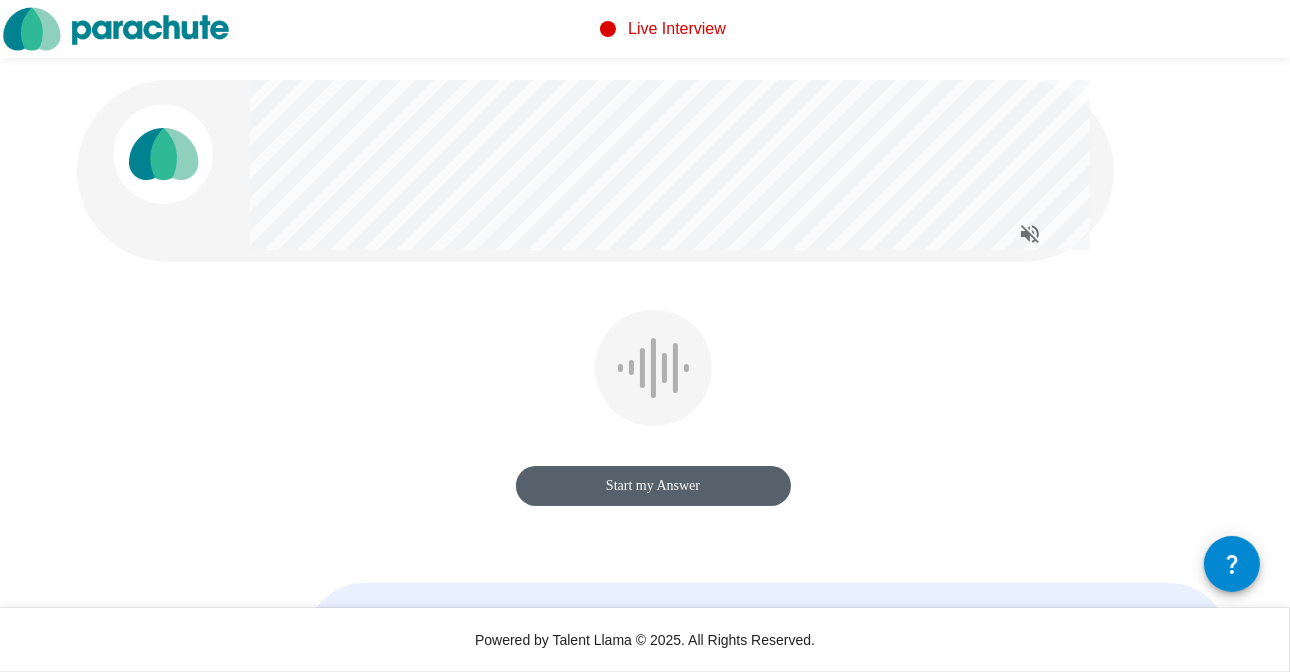 click on "Start my Answer" at bounding box center (653, 486) 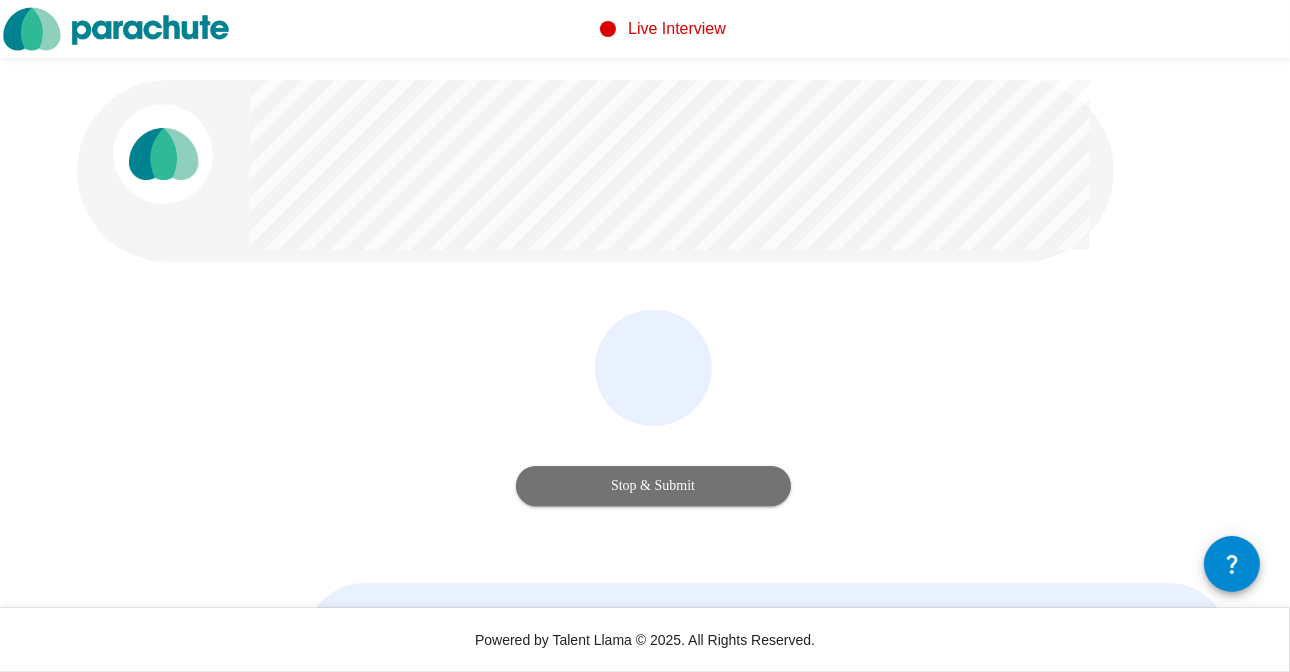 click on "Stop & Submit" at bounding box center (653, 486) 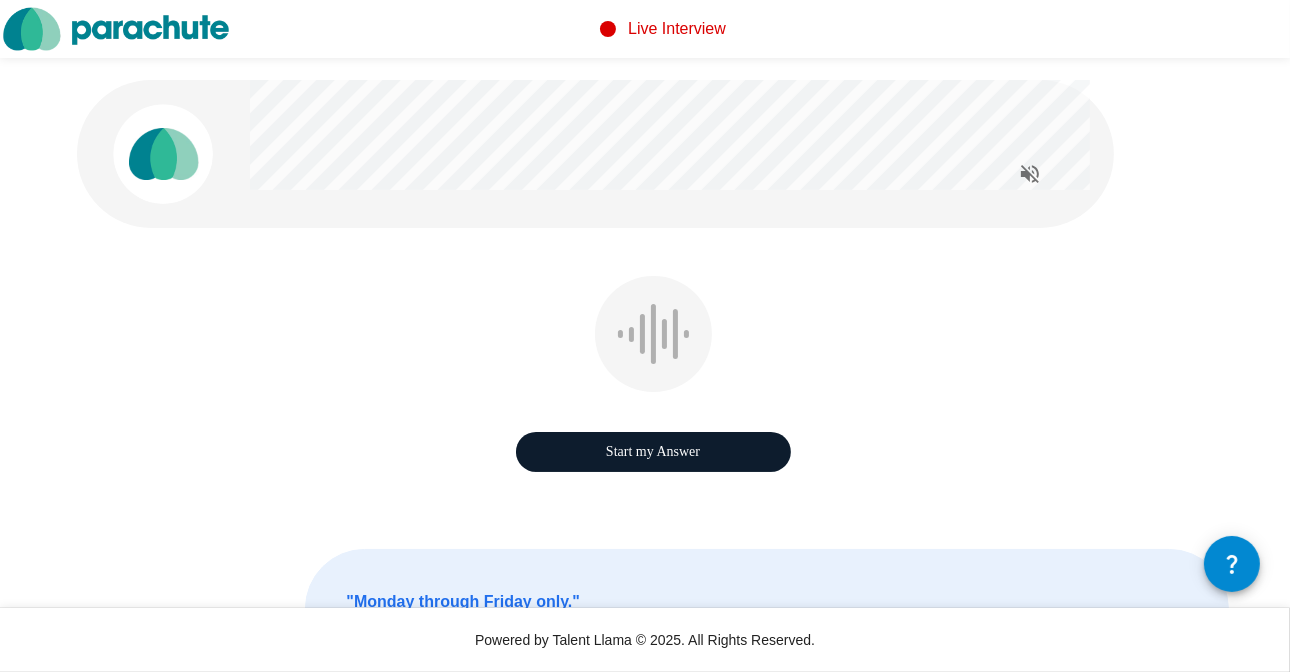 click on "Start my Answer" at bounding box center [653, 452] 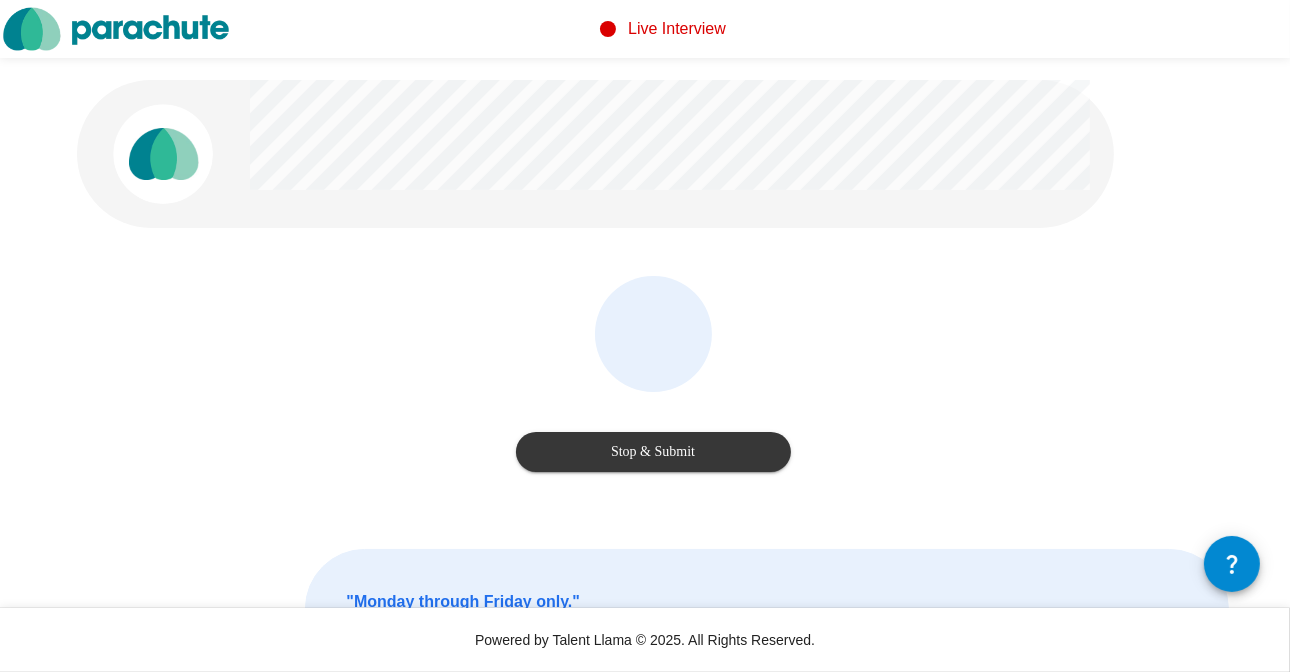 click on "Stop & Submit" at bounding box center [653, 452] 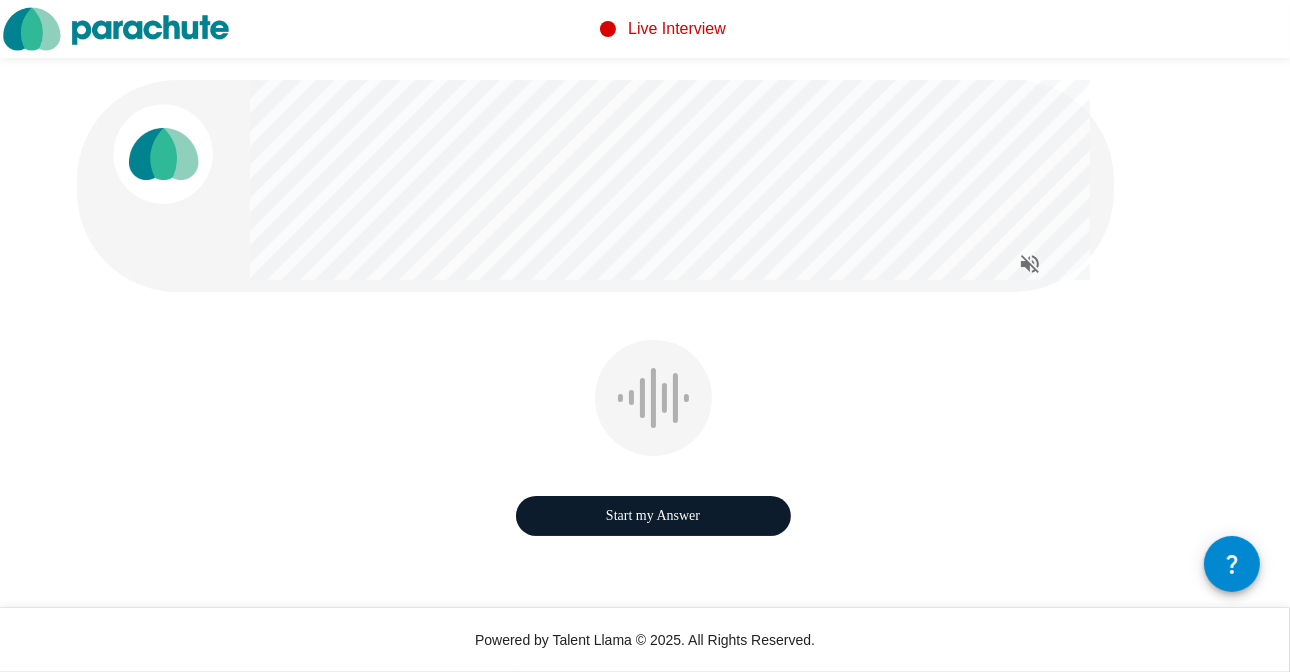 click on "Start my Answer" at bounding box center (653, 516) 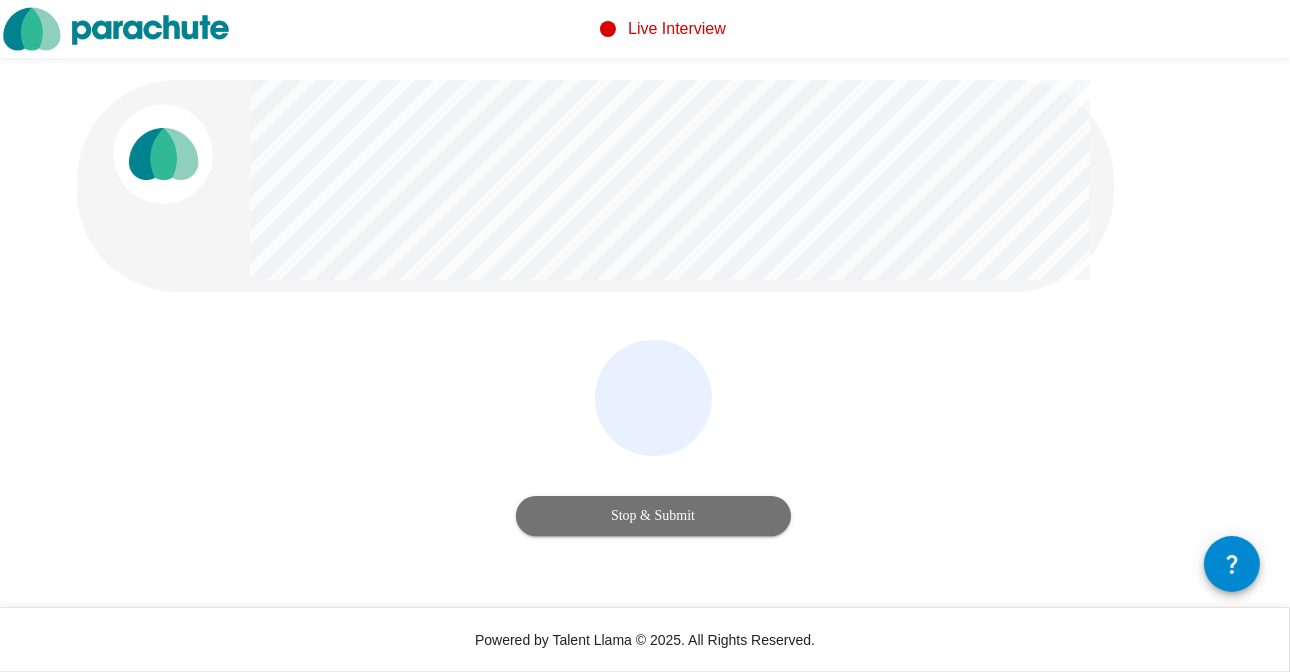 click on "Stop & Submit" at bounding box center (653, 516) 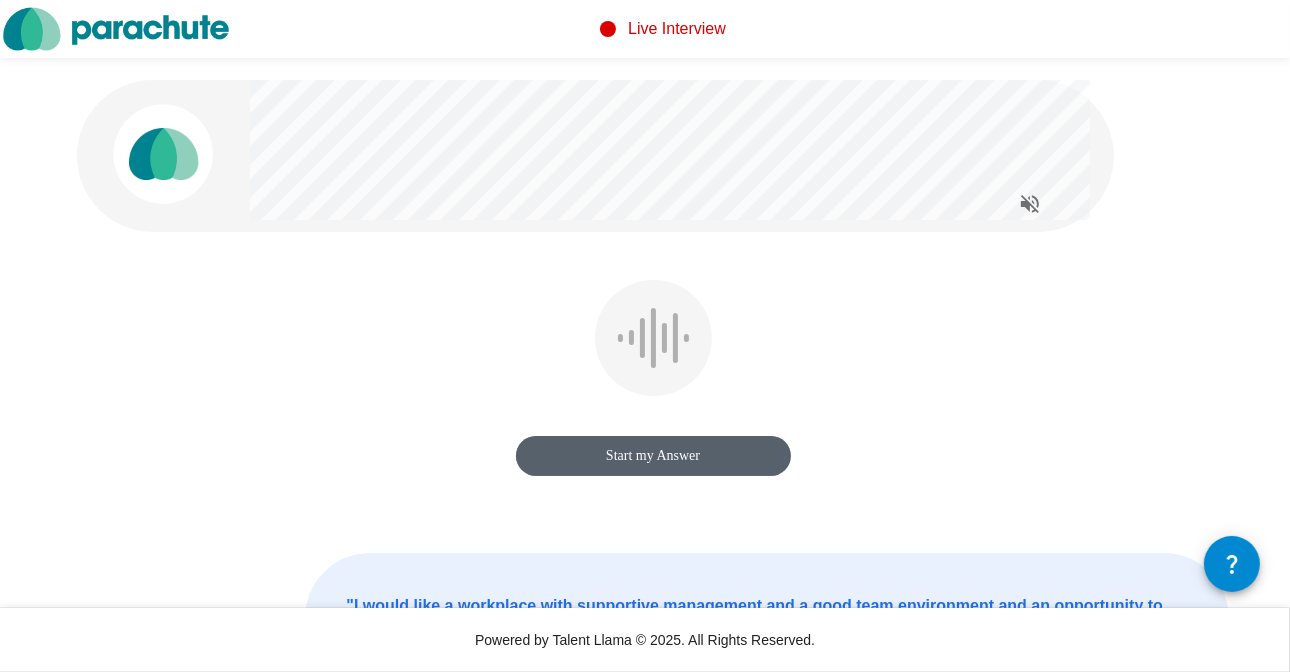 click on "Start my Answer" at bounding box center [653, 456] 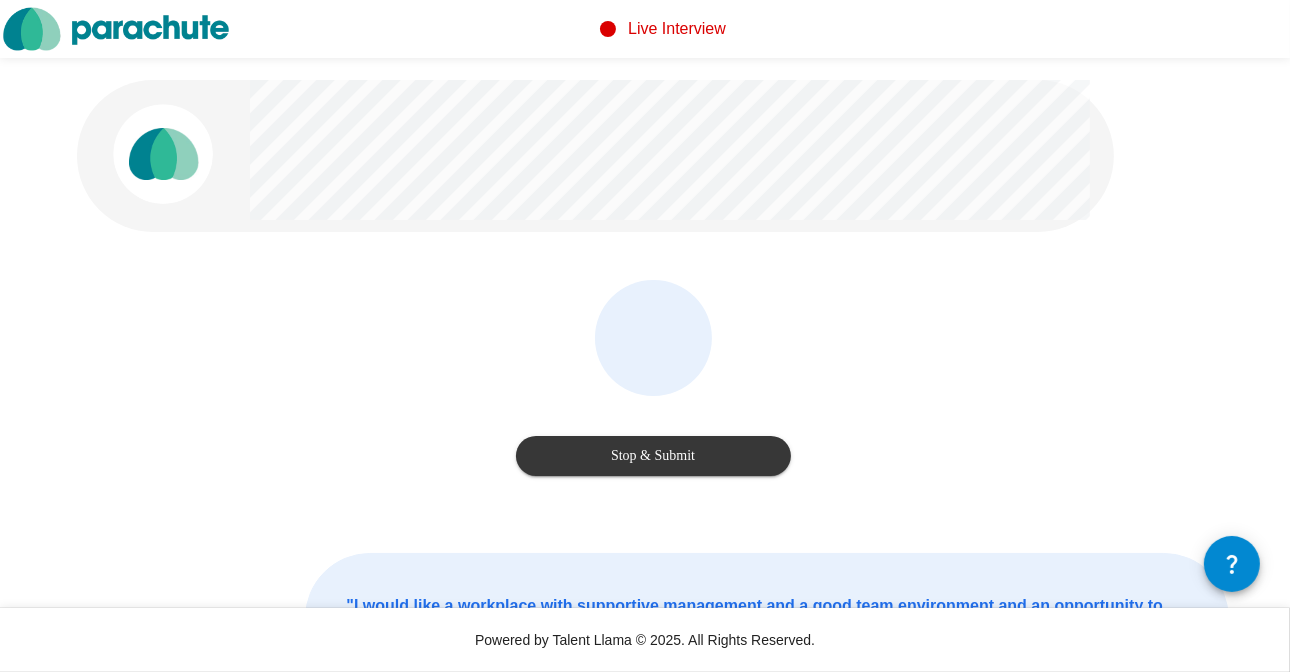 click on "Stop & Submit" at bounding box center (653, 456) 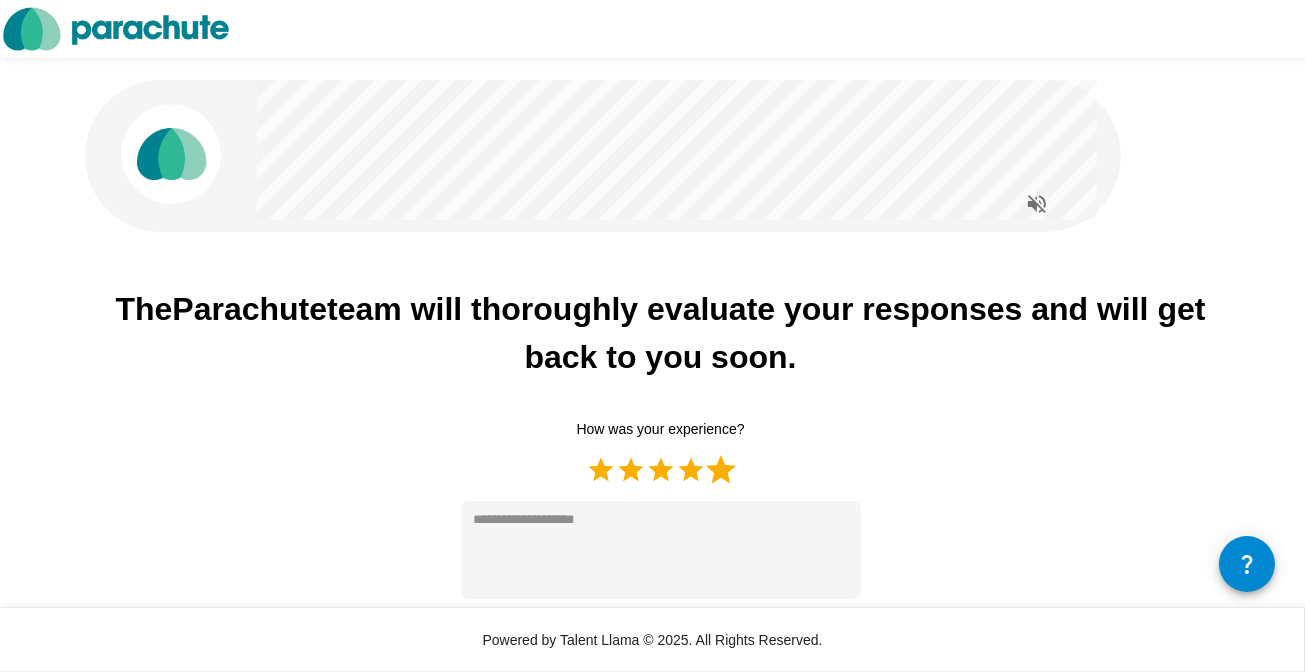 click on "5 Stars" at bounding box center (721, 470) 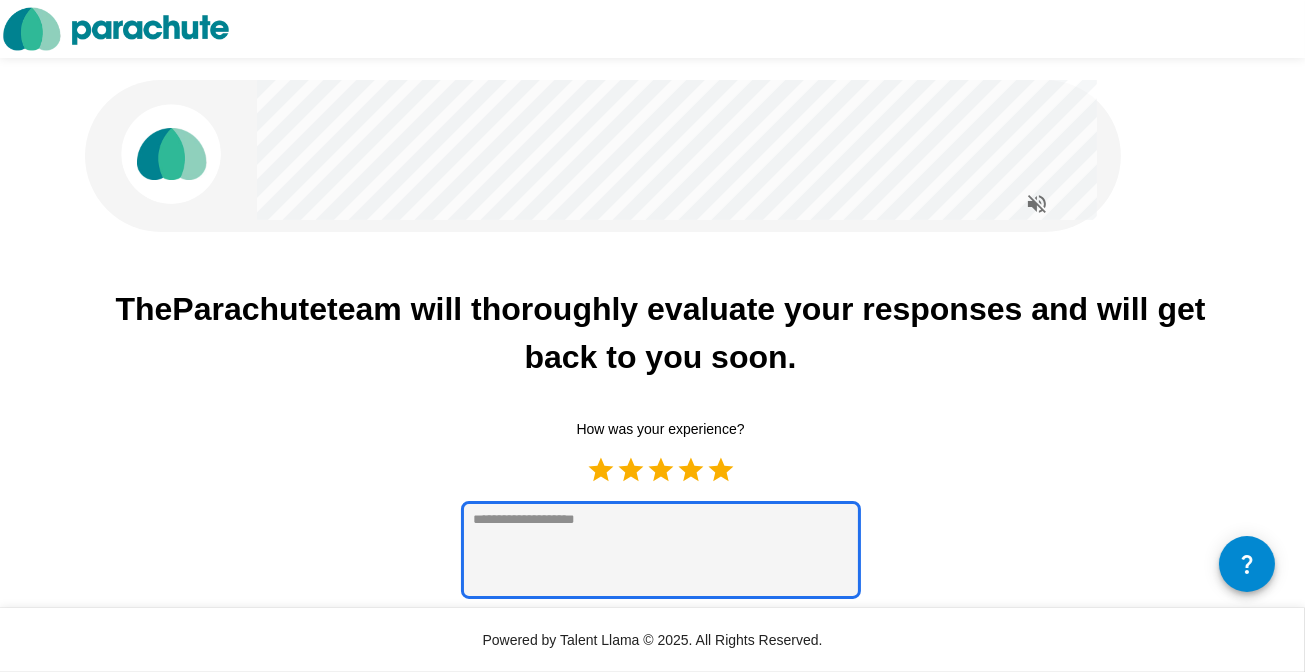 click at bounding box center (661, 550) 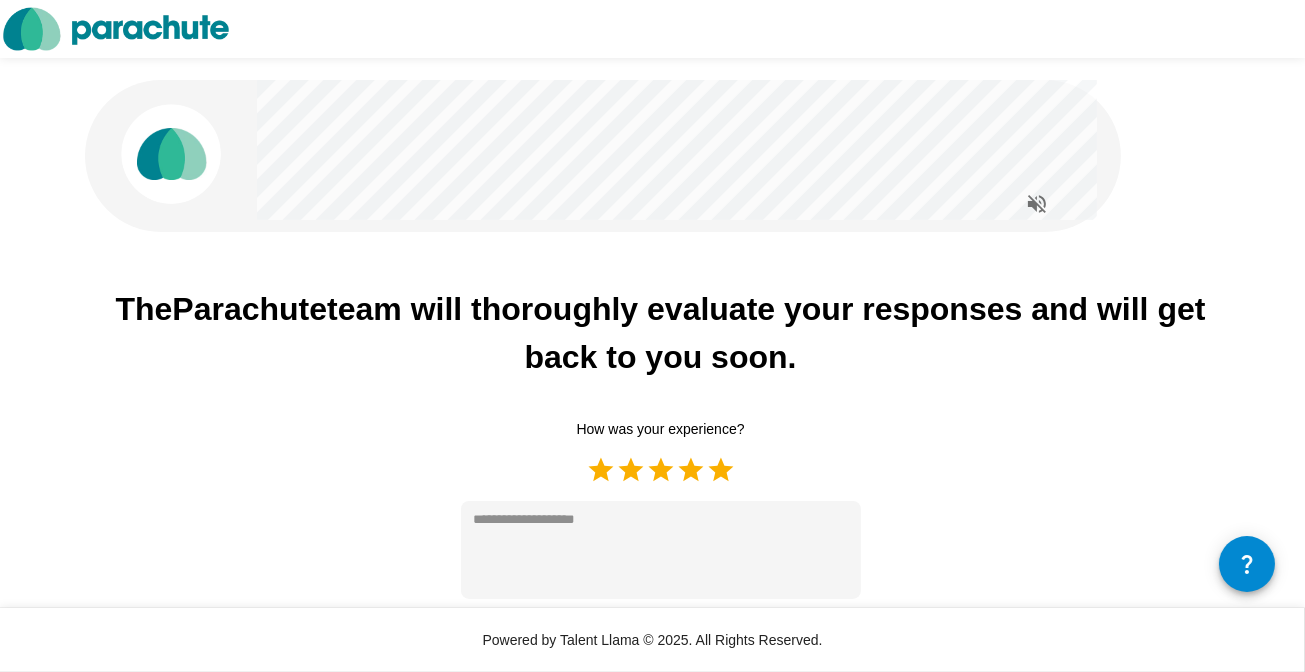 click on "Submit" at bounding box center (660, 633) 